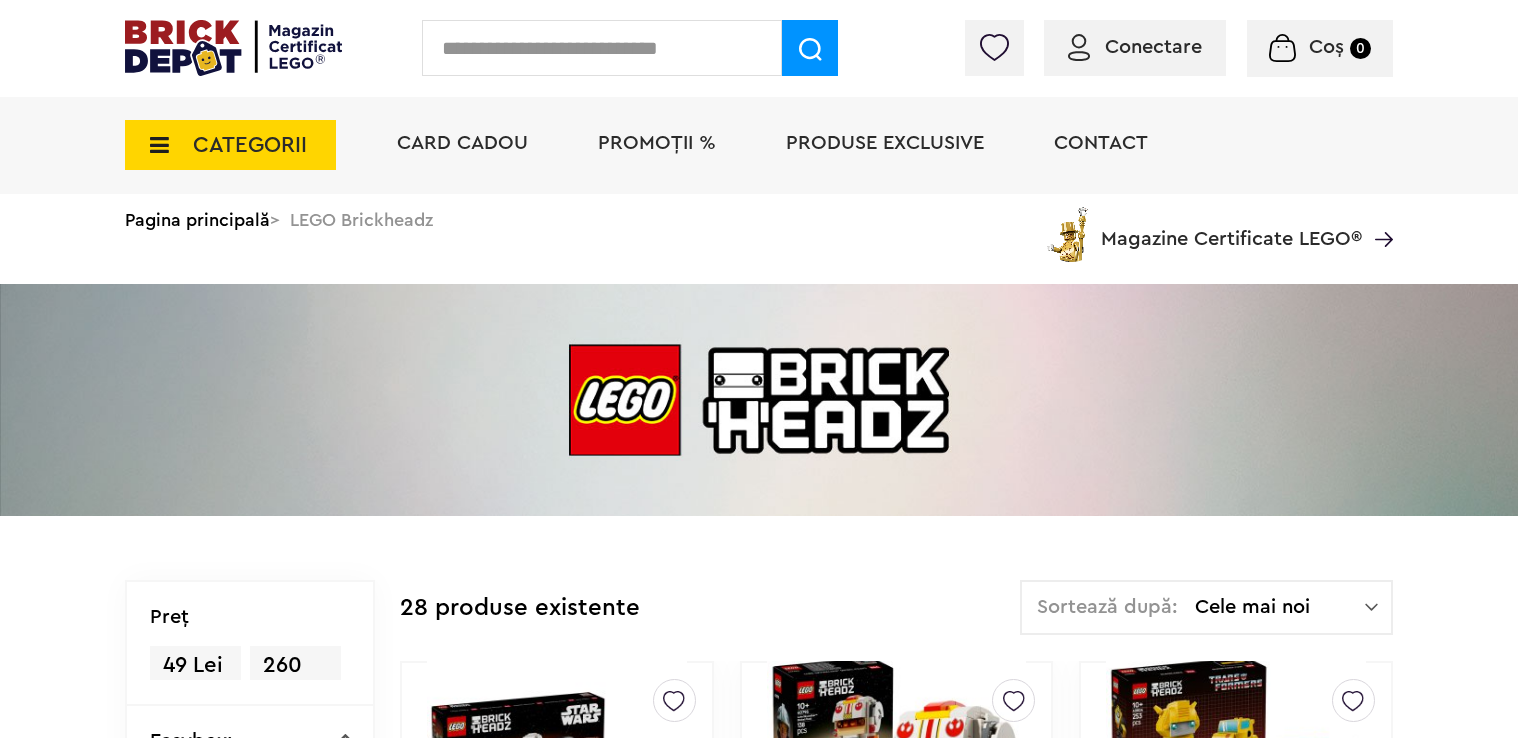 scroll, scrollTop: 0, scrollLeft: 0, axis: both 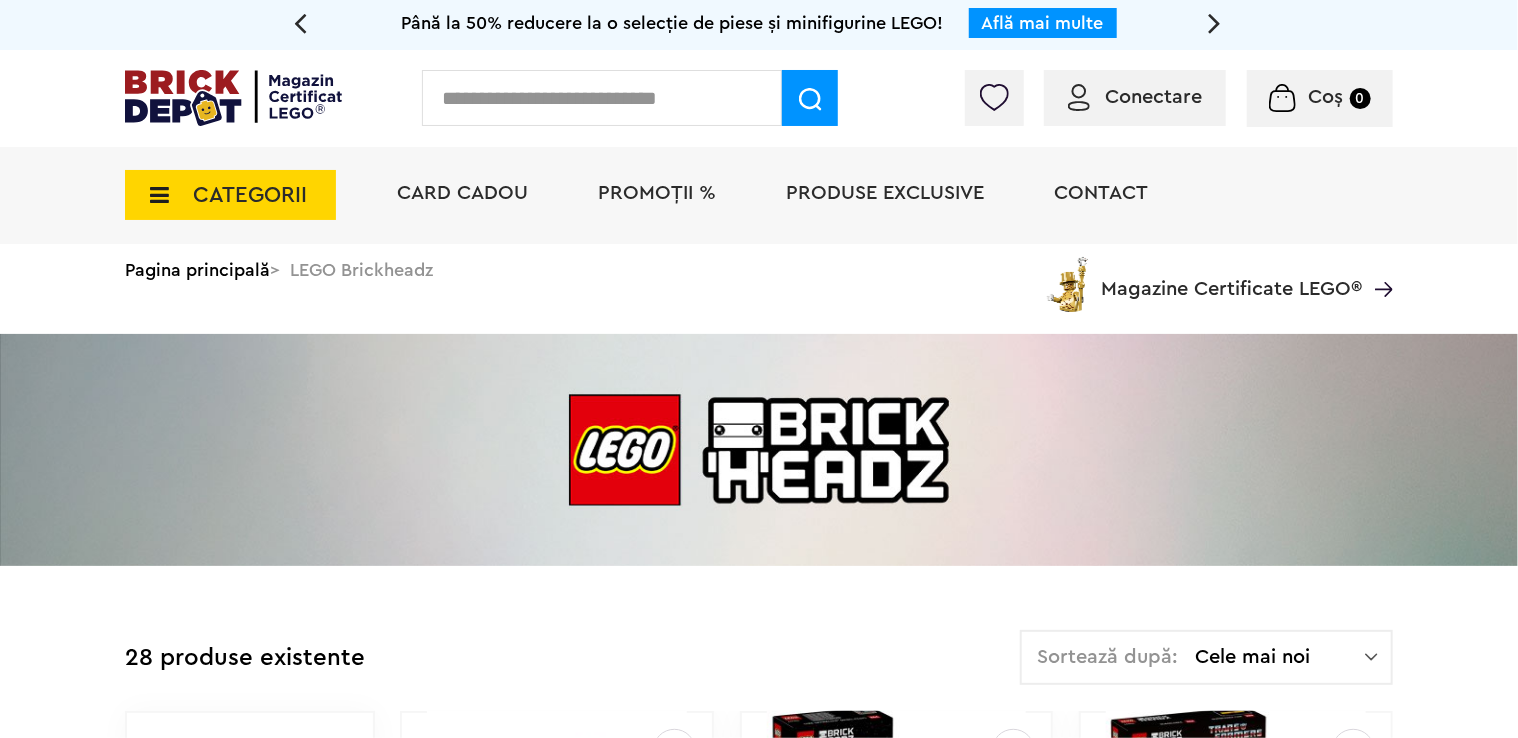 click at bounding box center (153, 195) 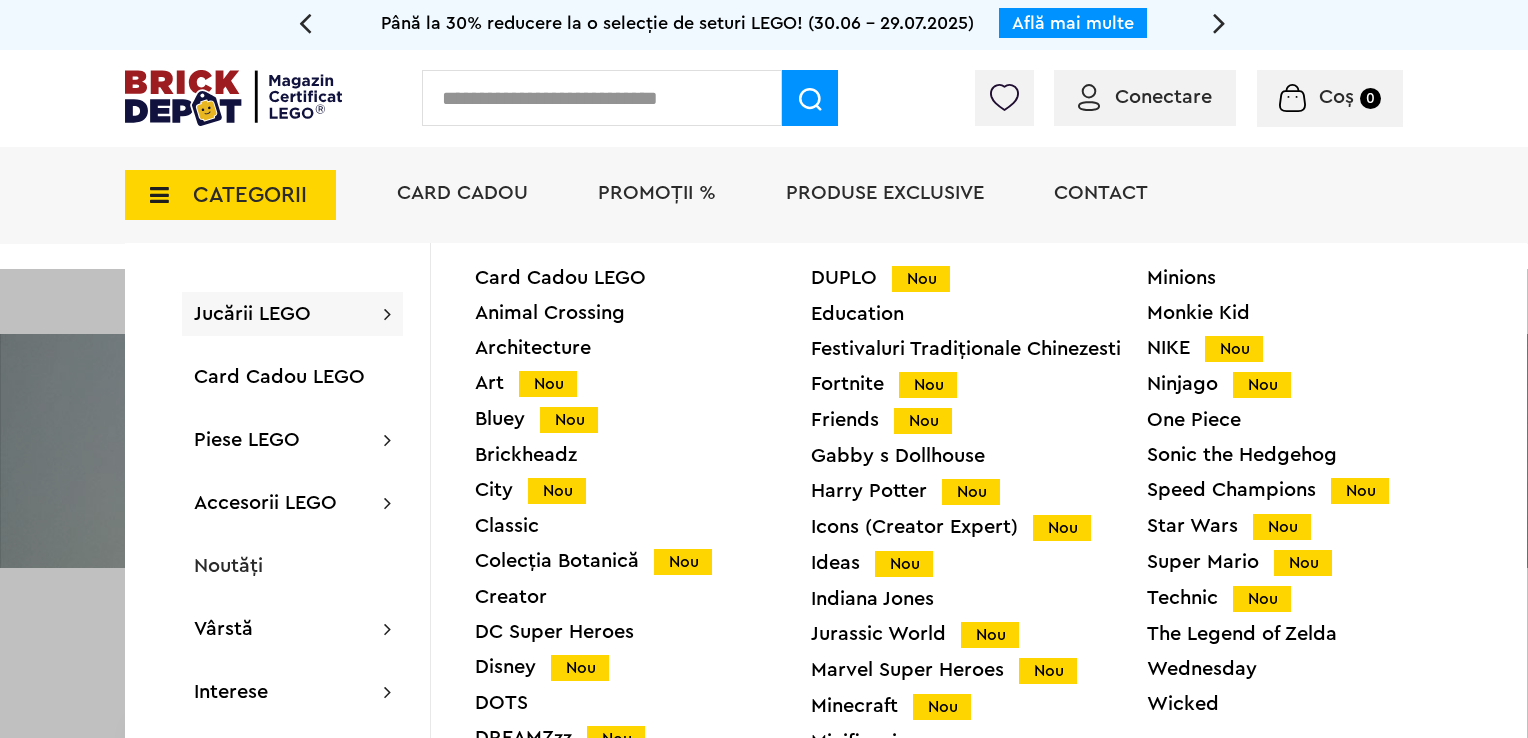 click on "Jucării LEGO
Card Cadou LEGO Animal Crossing Architecture Art Nou Bluey Nou Brickheadz City Nou Classic Colecția Botanică Nou Creator DC Super Heroes Disney Nou DOTS DREAMZzz Nou DUPLO Nou Education Festivaluri Tradiţionale Chinezesti Fortnite Nou Friends Nou Gabby s Dollhouse Harry Potter Nou Icons (Creator Expert) Nou Ideas Nou Indiana Jones Jurassic World Nou Marvel Super Heroes Nou Minecraft Nou Minifigurine Minions Monkie Kid NIKE Nou Ninjago Nou One Piece Sonic the Hedgehog Speed Champions Nou Star Wars Nou Super Mario Nou Technic Nou The Legend of Zelda Wednesday Wicked Vezi Toate >>" at bounding box center (292, 314) 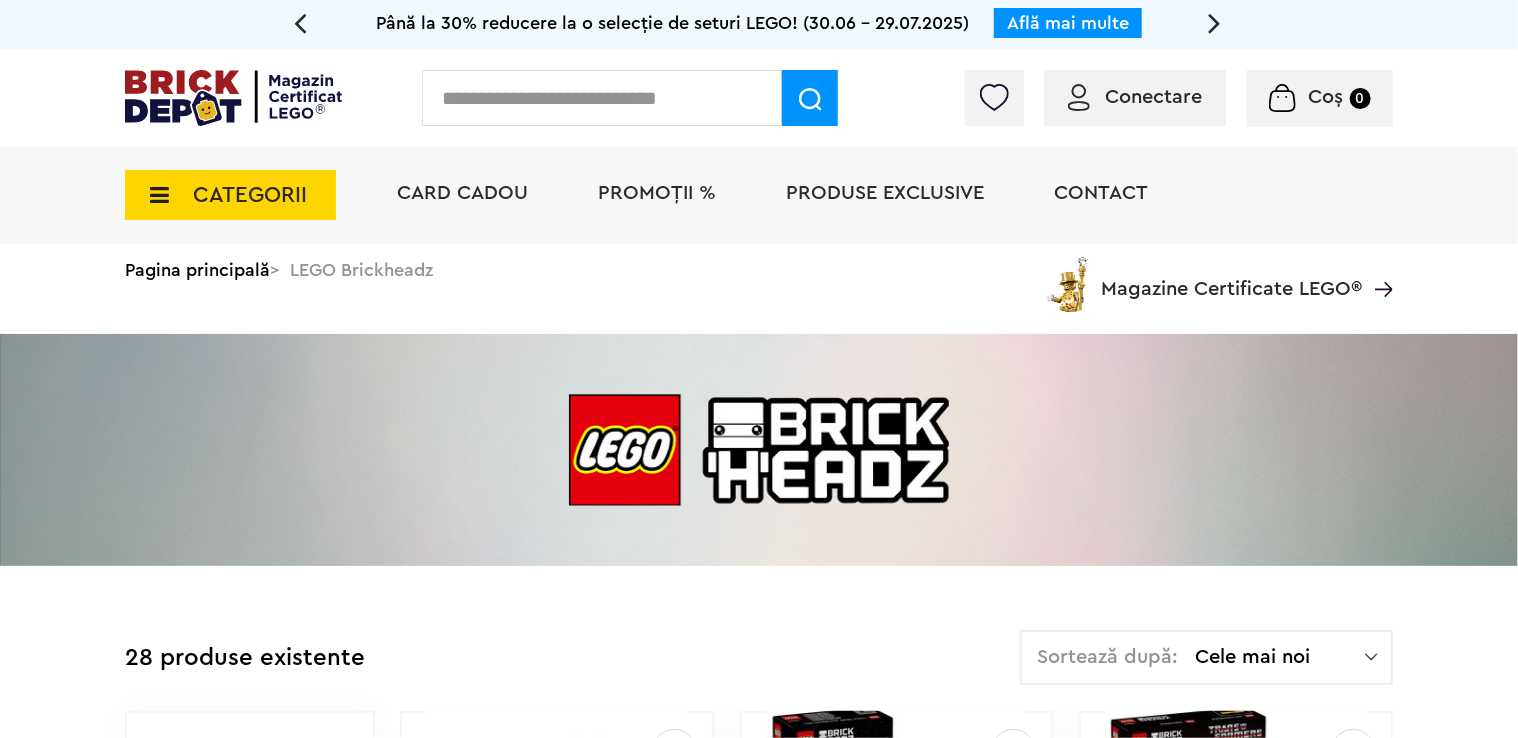 click on "CATEGORII" at bounding box center (250, 195) 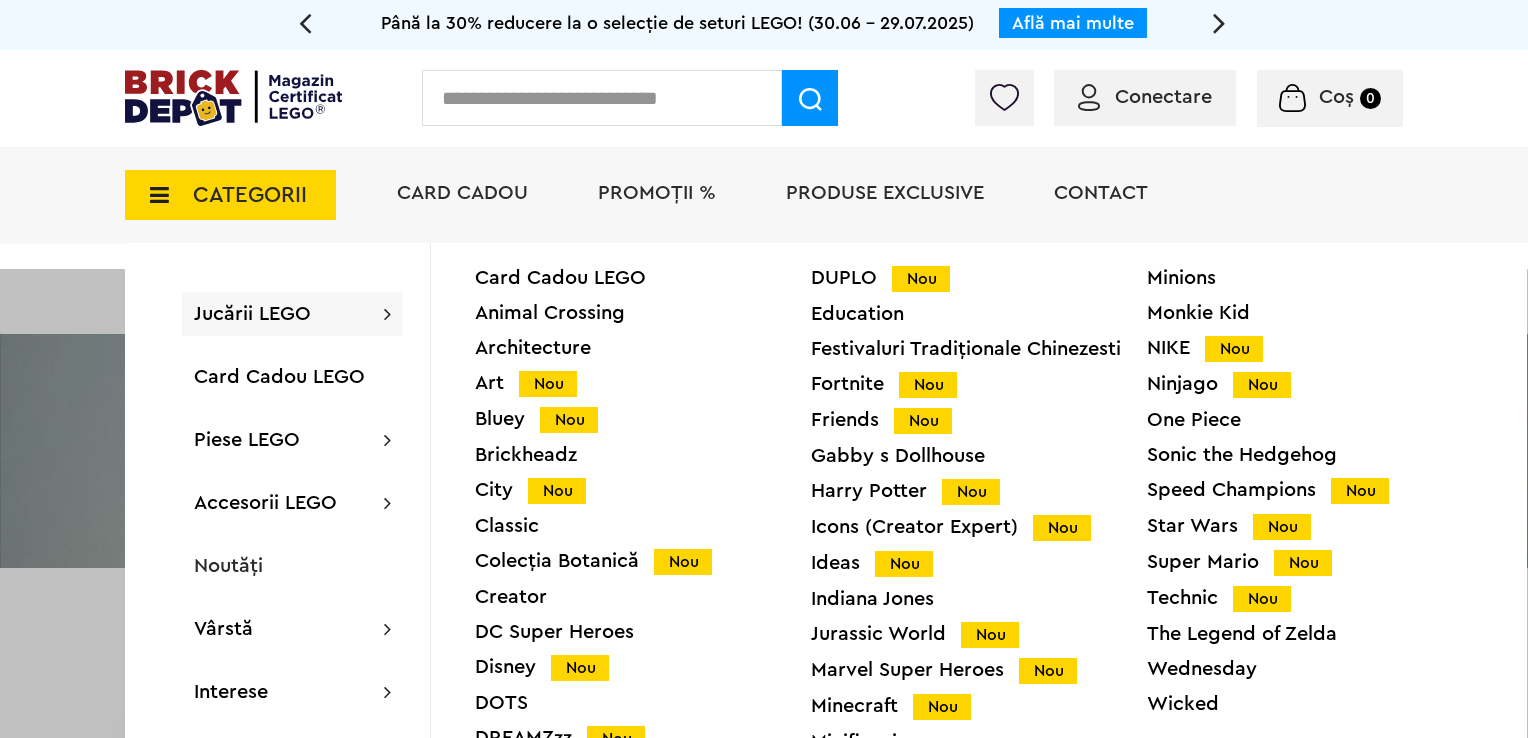 click on "Jucării LEGO
Card Cadou LEGO Animal Crossing Architecture Art Nou Bluey Nou Brickheadz City Nou Classic Colecția Botanică Nou Creator DC Super Heroes Disney Nou DOTS DREAMZzz Nou DUPLO Nou Education Festivaluri Tradiţionale Chinezesti Fortnite Nou Friends Nou Gabby s Dollhouse Harry Potter Nou Icons (Creator Expert) Nou Ideas Nou Indiana Jones Jurassic World Nou Marvel Super Heroes Nou Minecraft Nou Minifigurine Minions Monkie Kid NIKE Nou Ninjago Nou One Piece Sonic the Hedgehog Speed Champions Nou Star Wars Nou Super Mario Nou Technic Nou The Legend of Zelda Wednesday Wicked Vezi Toate >>" at bounding box center [292, 314] 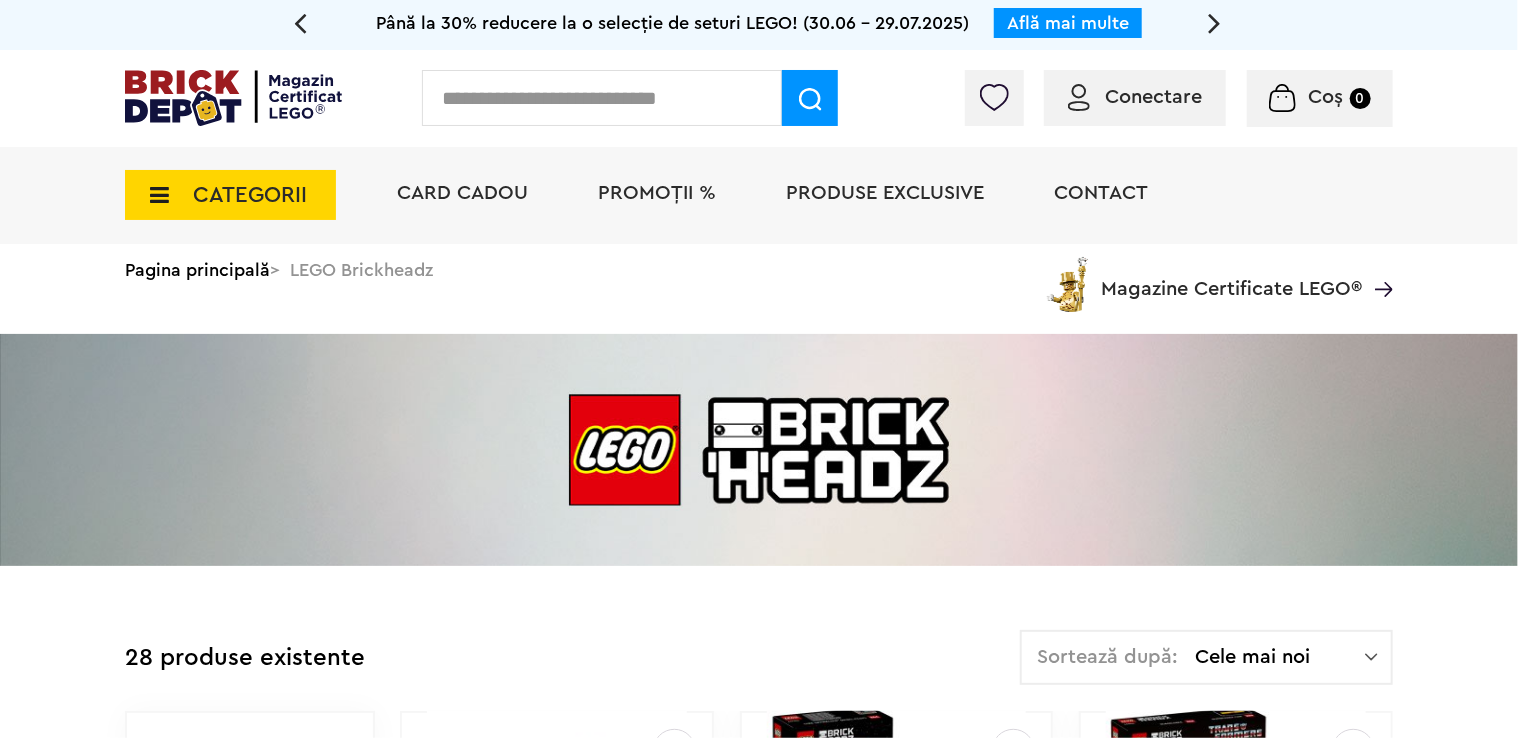 click on "CATEGORII" at bounding box center (250, 195) 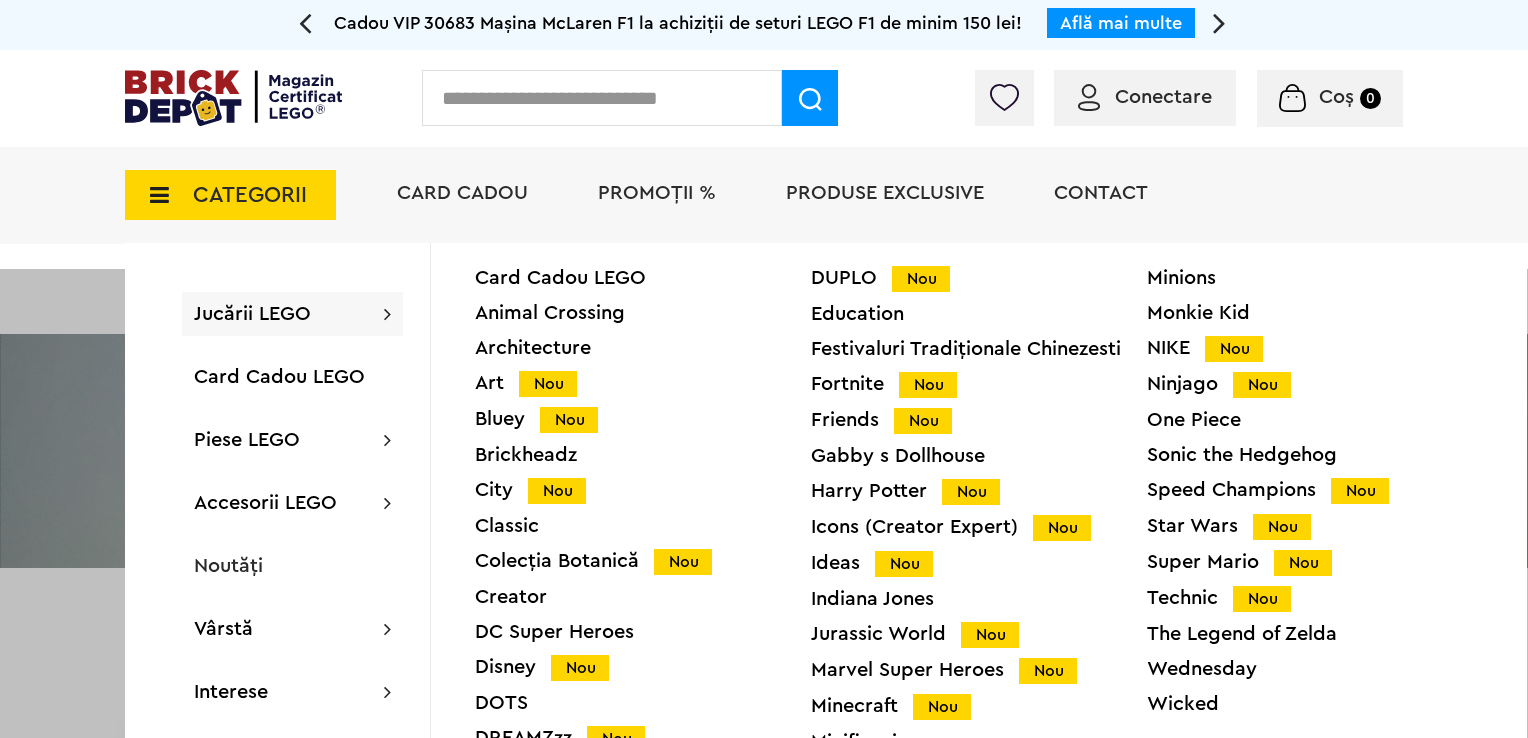 click on "Festivaluri Tradiţionale Chinezesti" at bounding box center [979, 349] 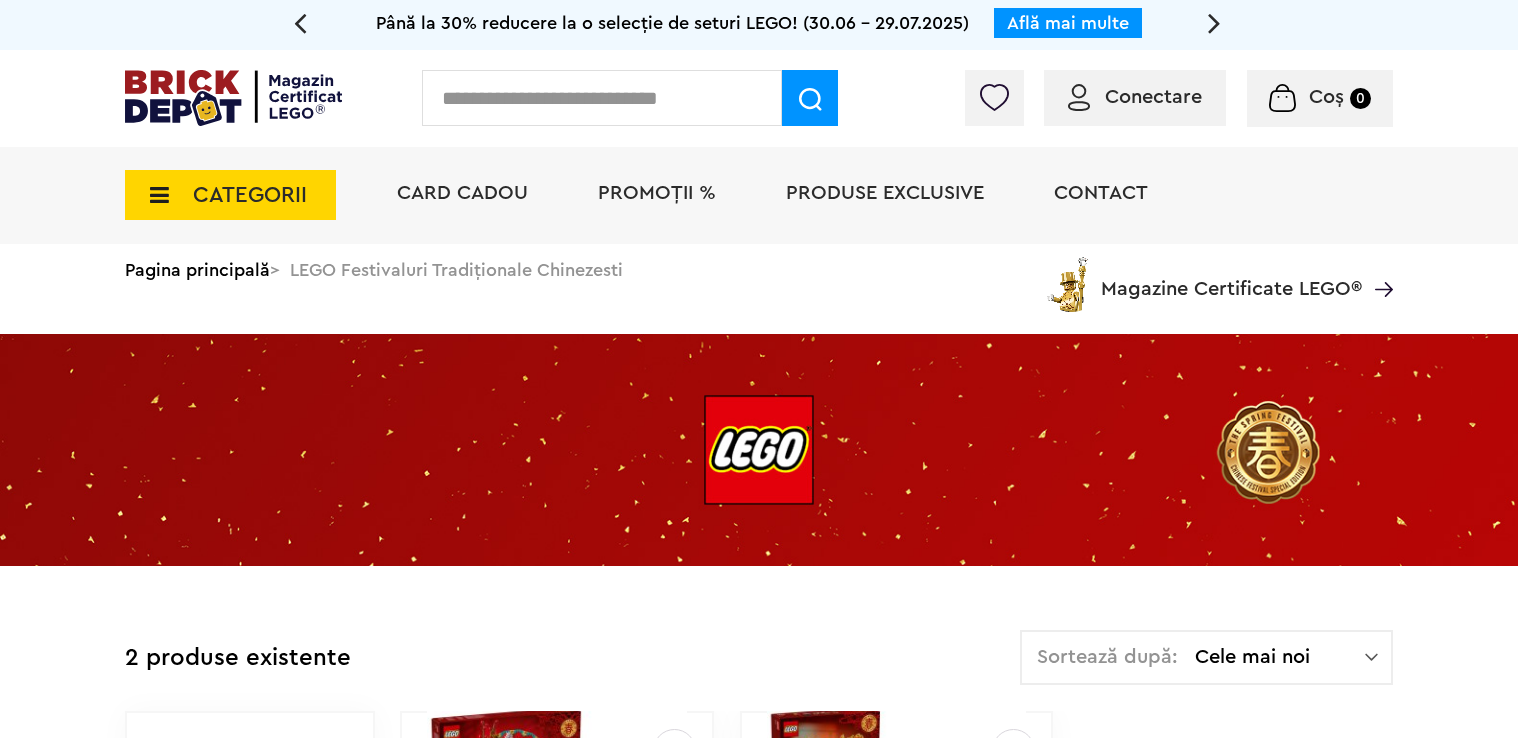 scroll, scrollTop: 0, scrollLeft: 0, axis: both 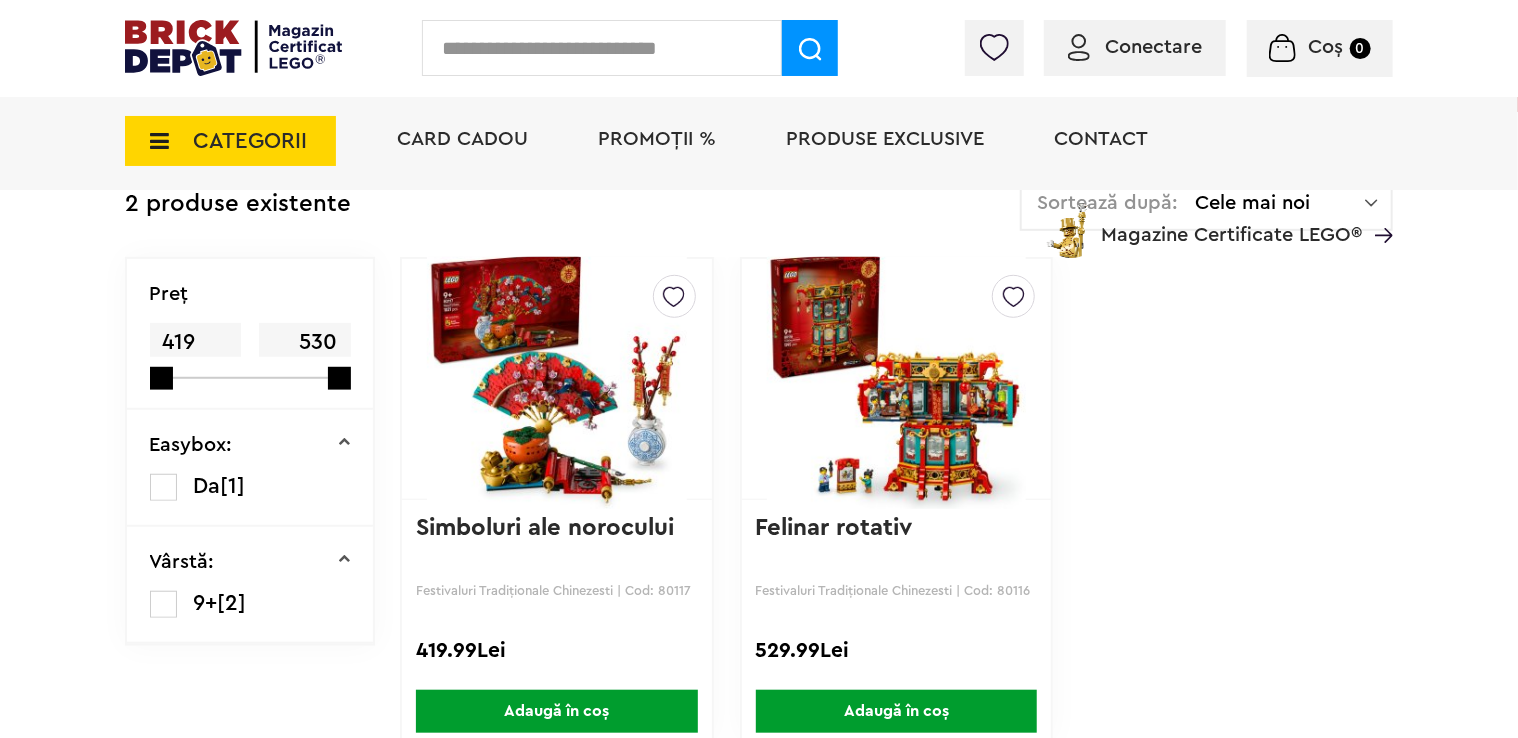 click at bounding box center (153, 141) 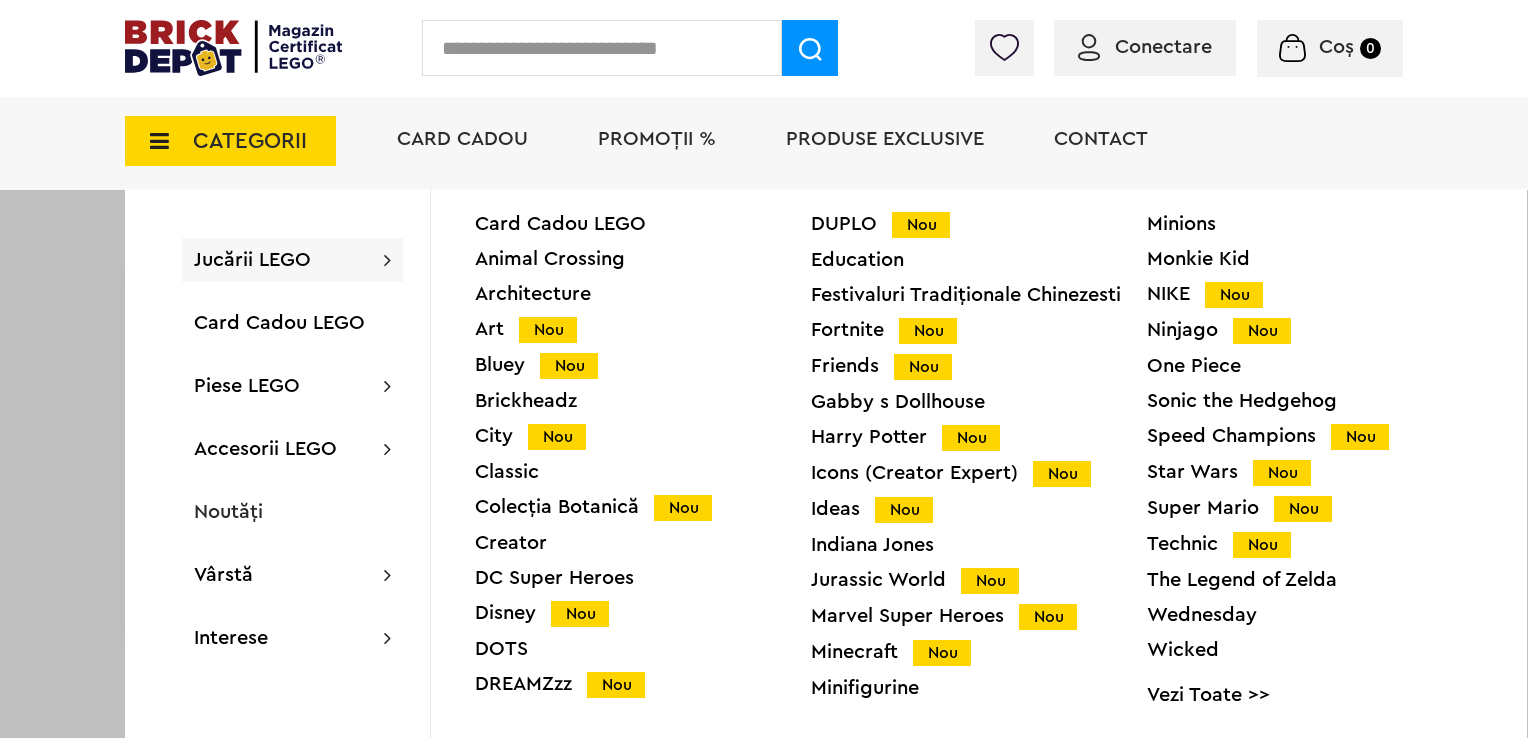 click on "Vezi Toate >>" at bounding box center [1315, 695] 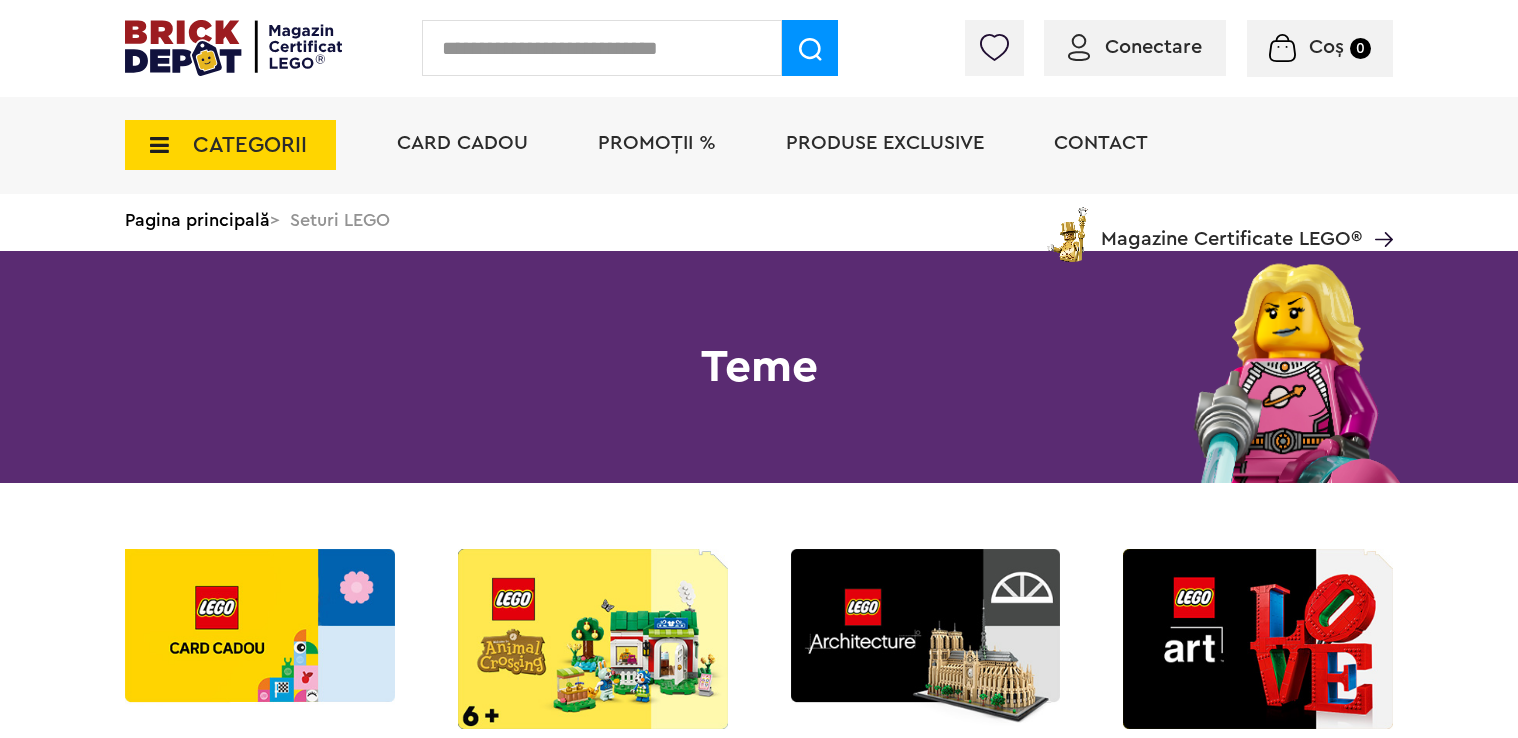 scroll, scrollTop: 0, scrollLeft: 0, axis: both 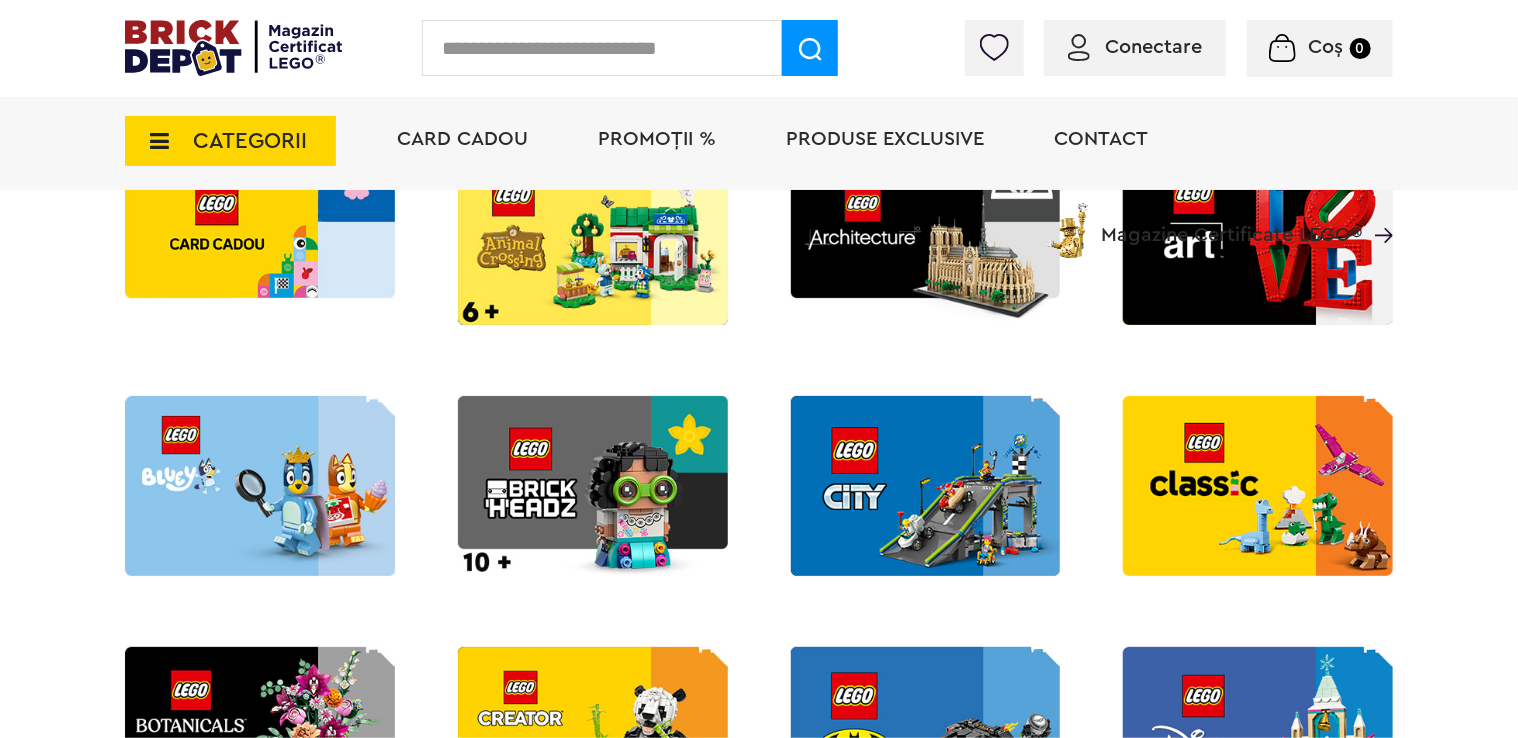 click at bounding box center [926, 235] 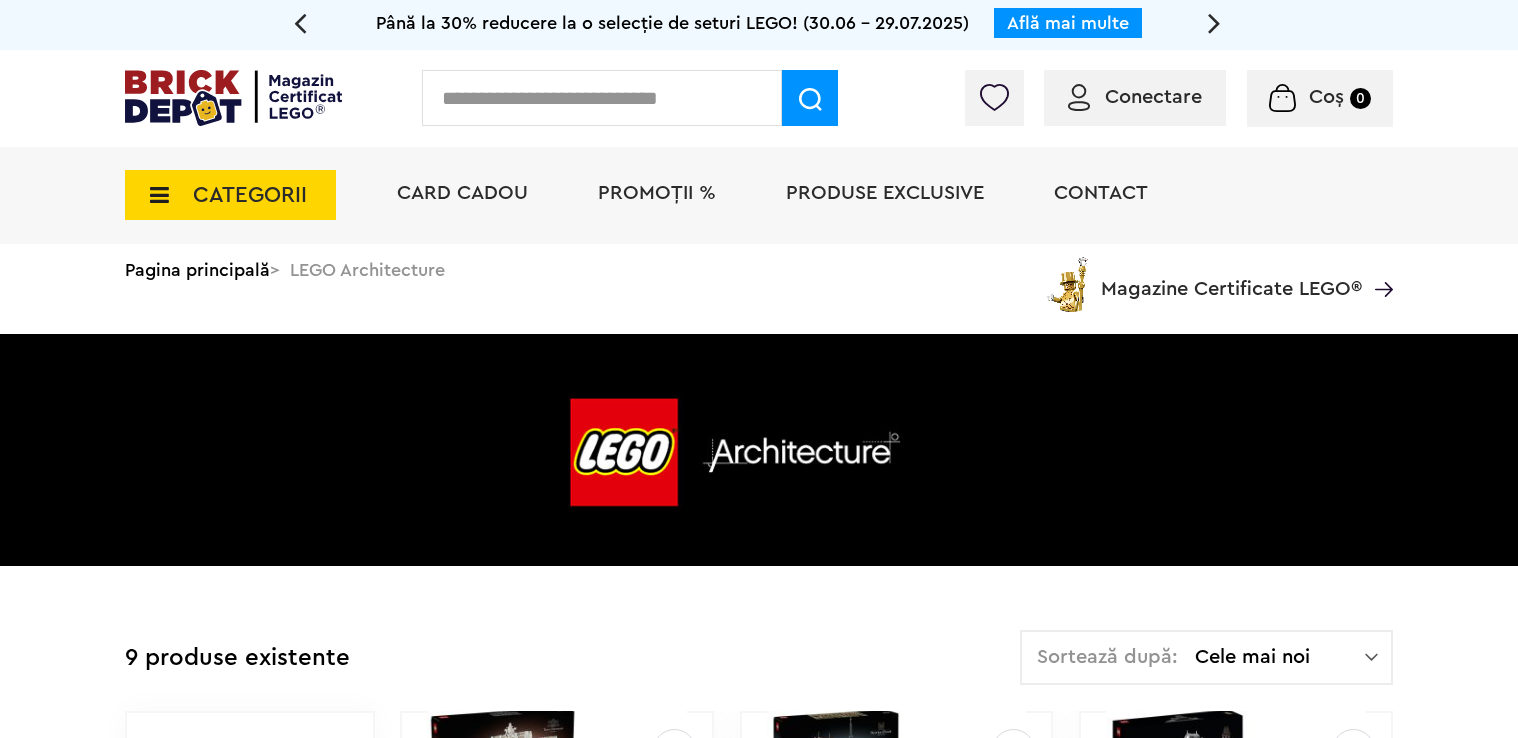scroll, scrollTop: 0, scrollLeft: 0, axis: both 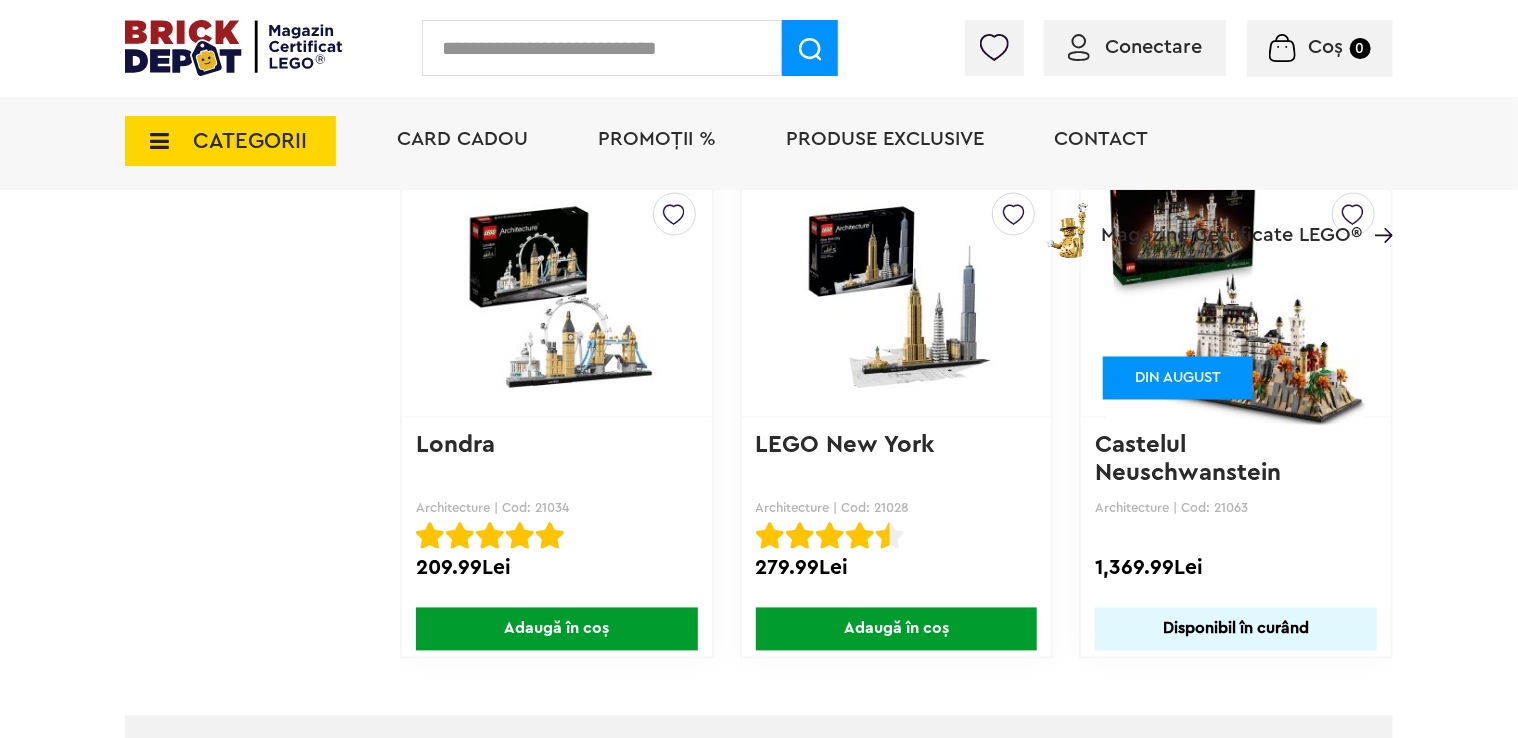 click at bounding box center [897, 297] 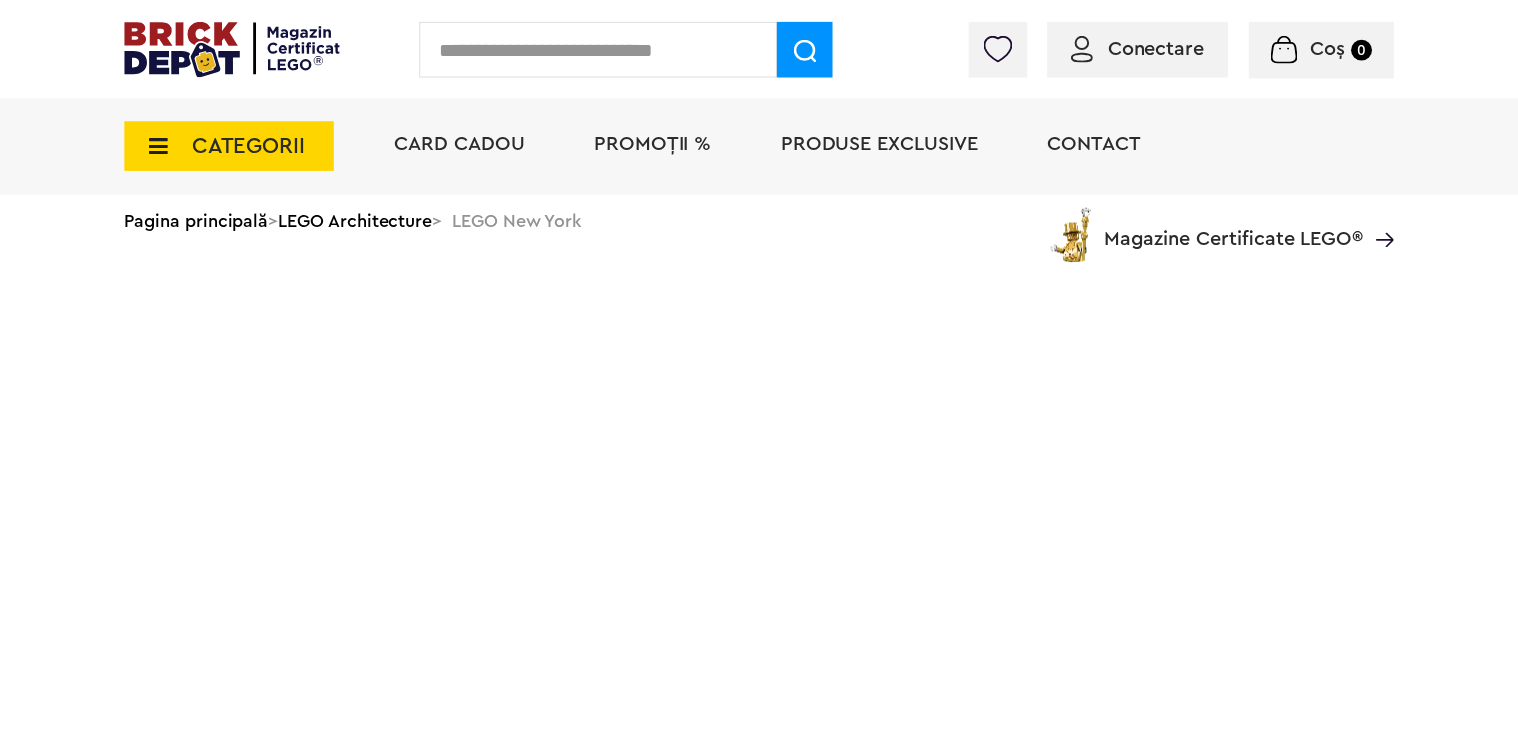 scroll, scrollTop: 0, scrollLeft: 0, axis: both 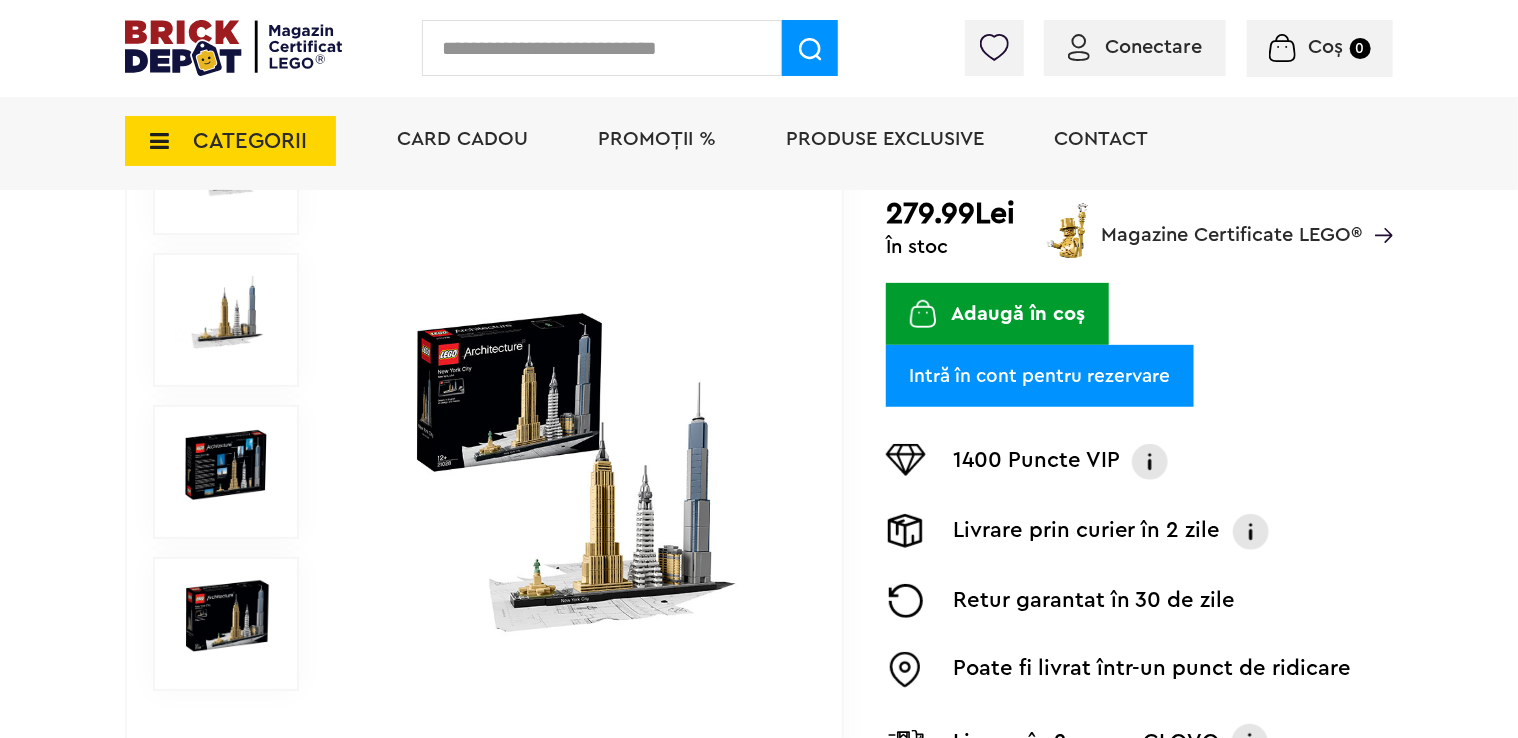 click at bounding box center (571, 472) 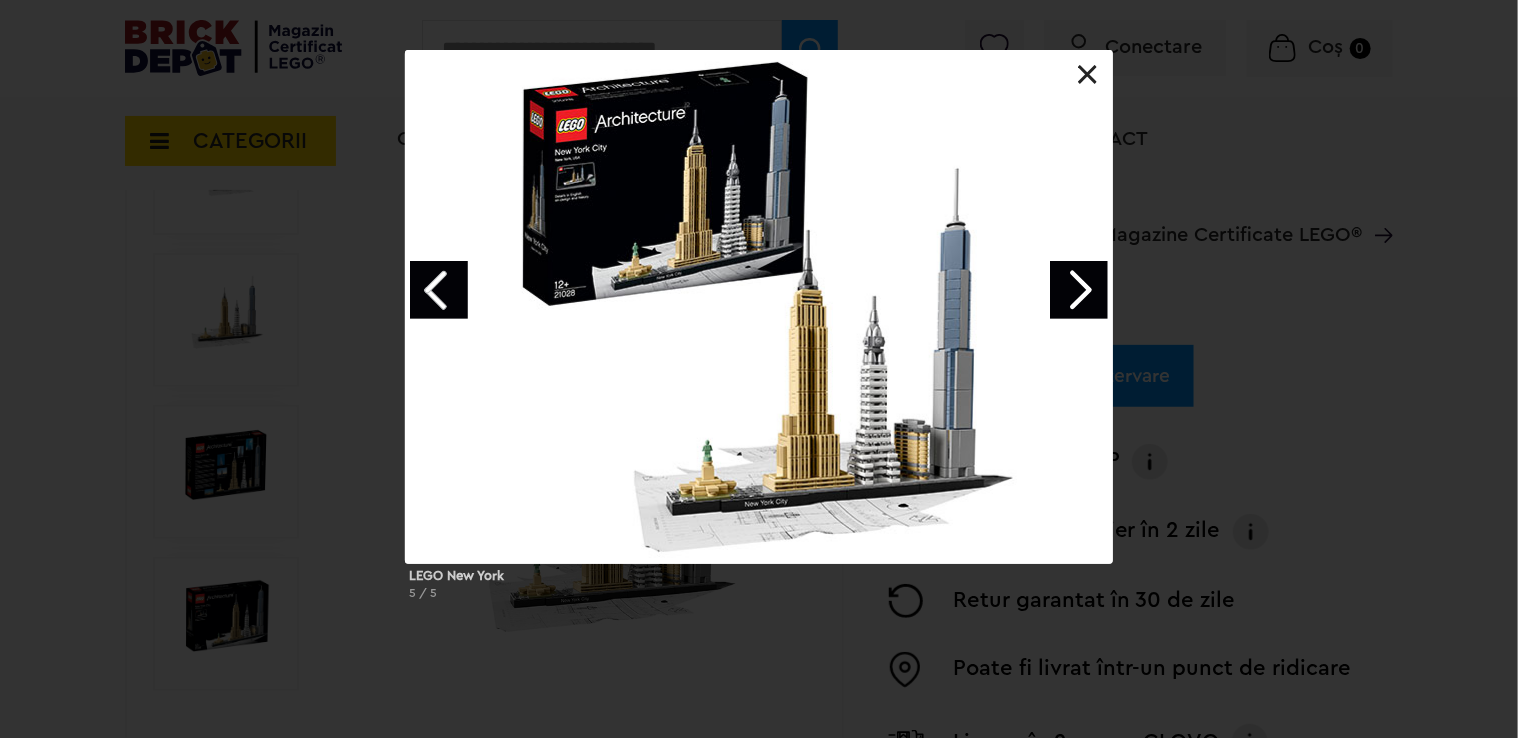 click at bounding box center [1079, 290] 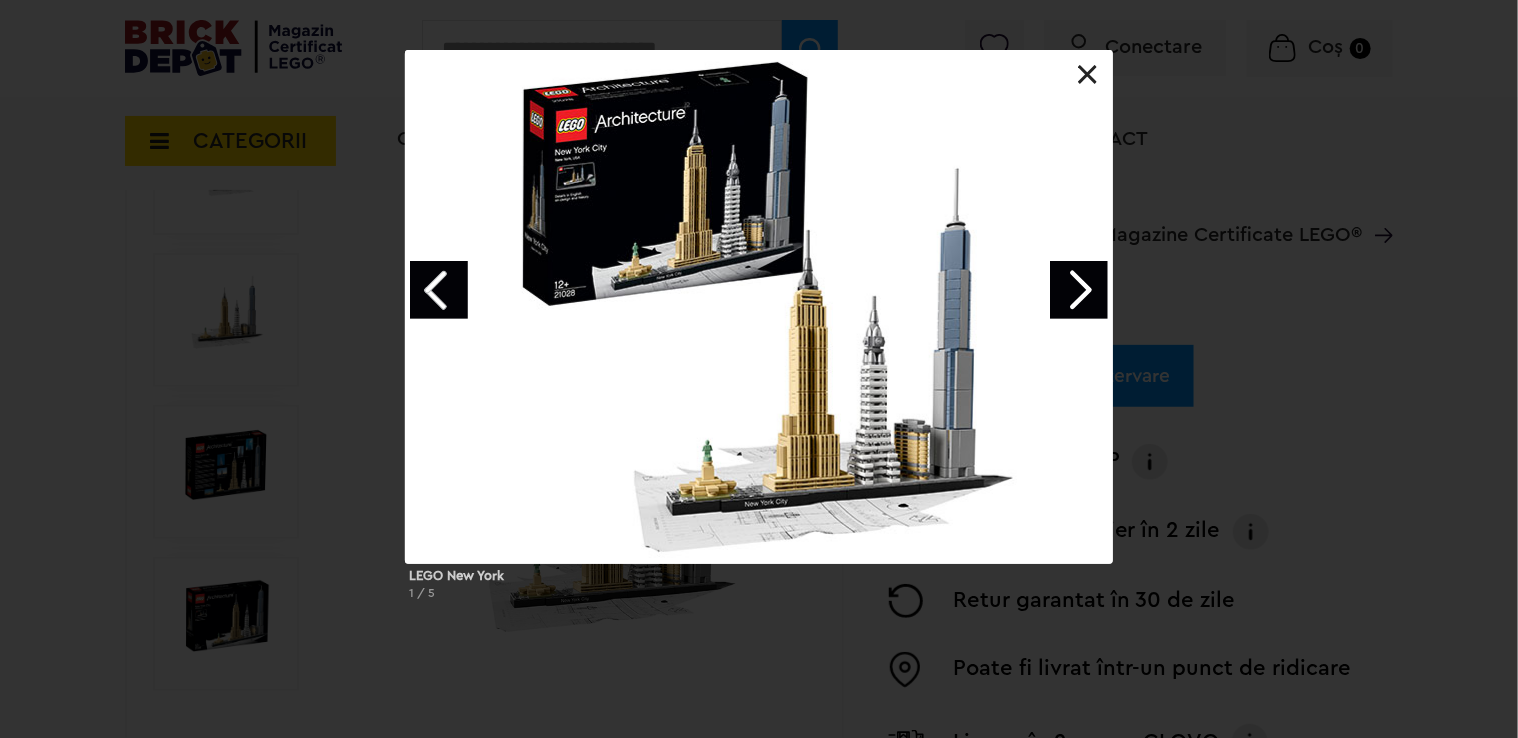 click at bounding box center [1079, 290] 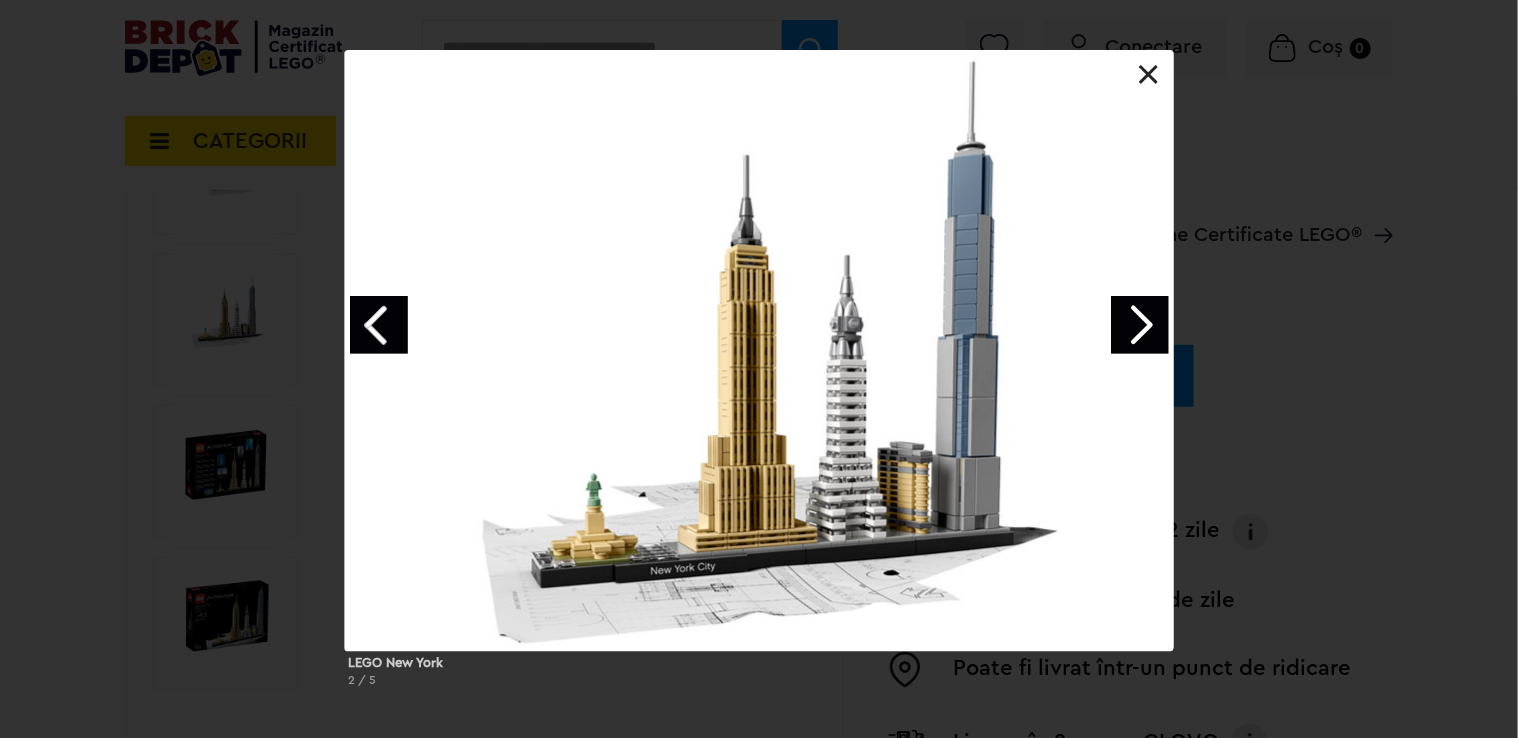 click at bounding box center (1140, 325) 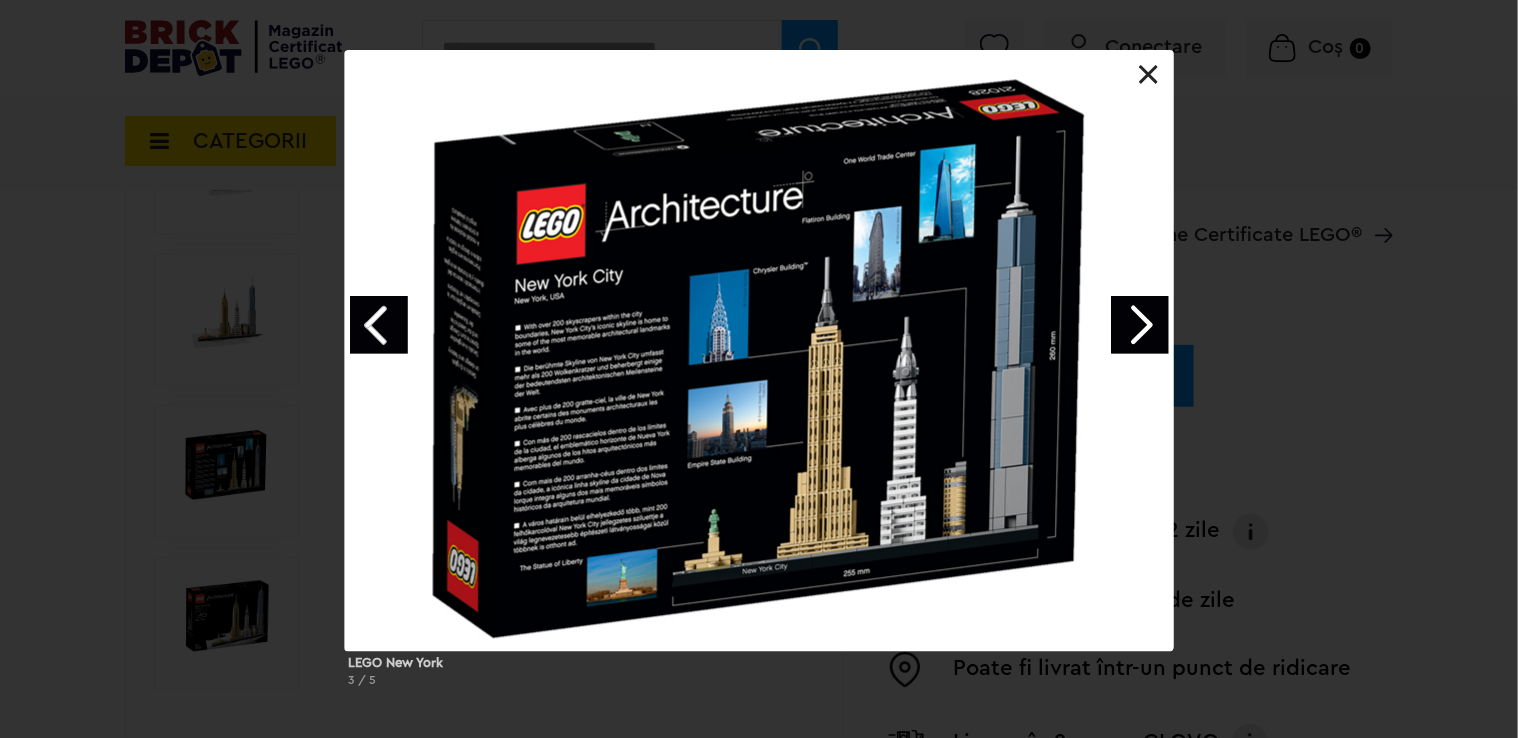 click at bounding box center [1149, 75] 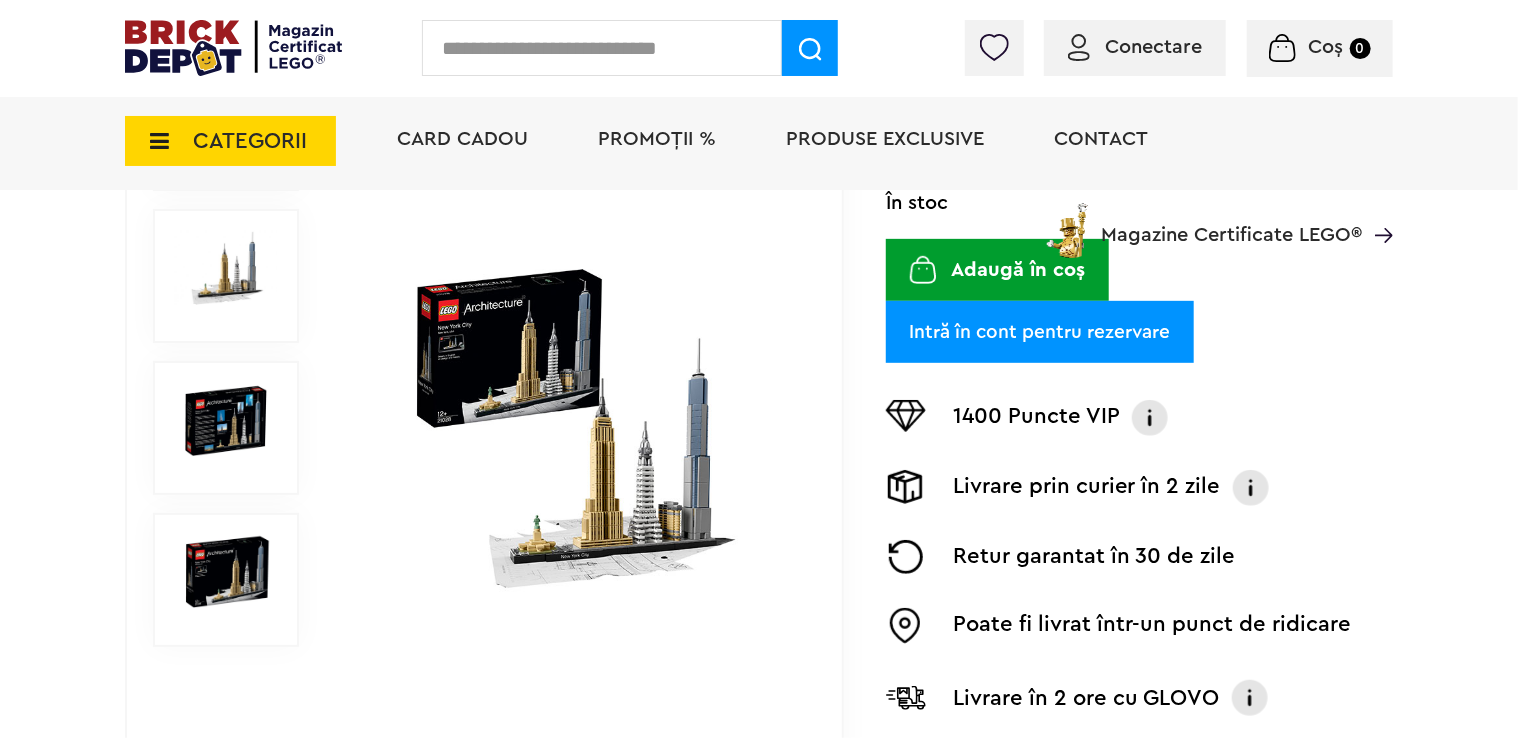 scroll, scrollTop: 300, scrollLeft: 0, axis: vertical 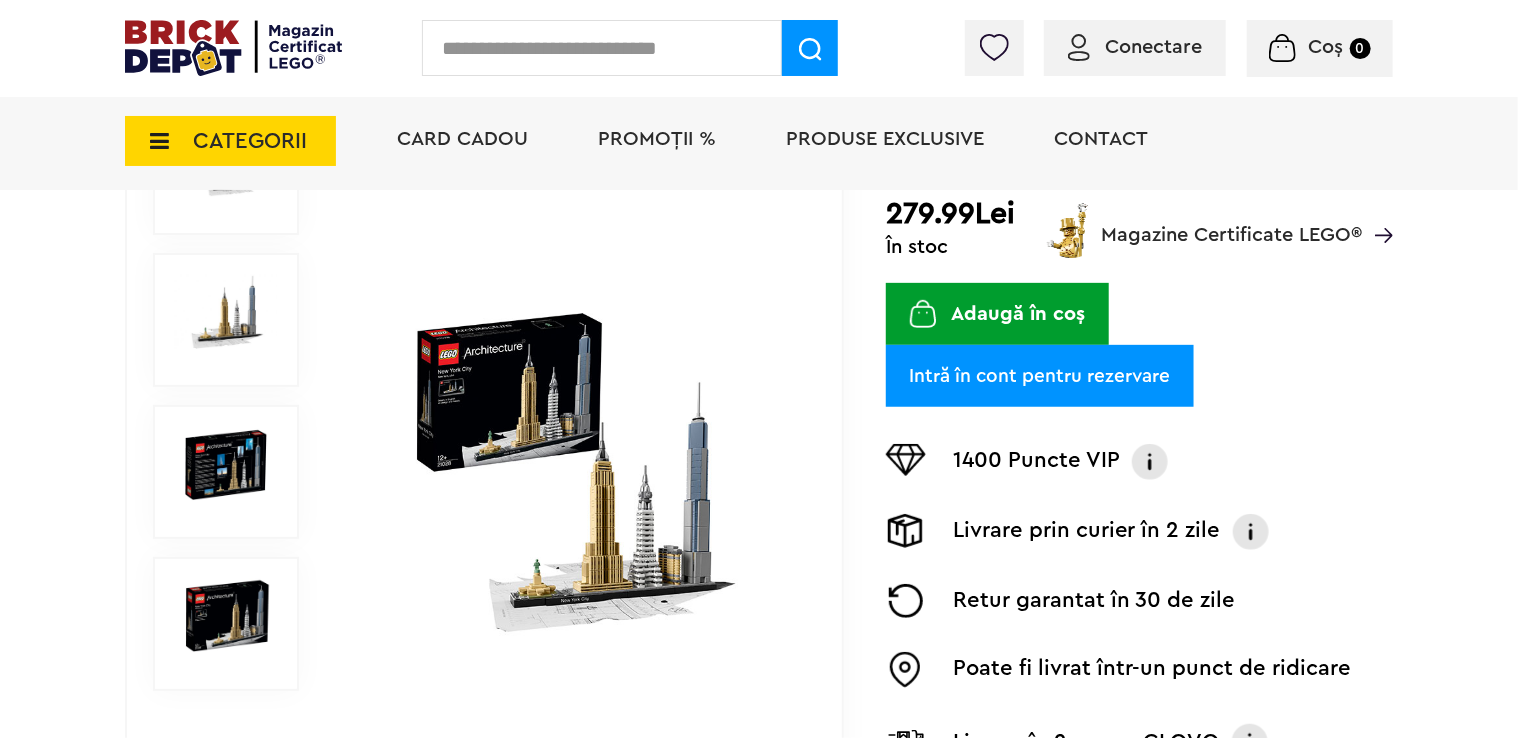 click at bounding box center [571, 472] 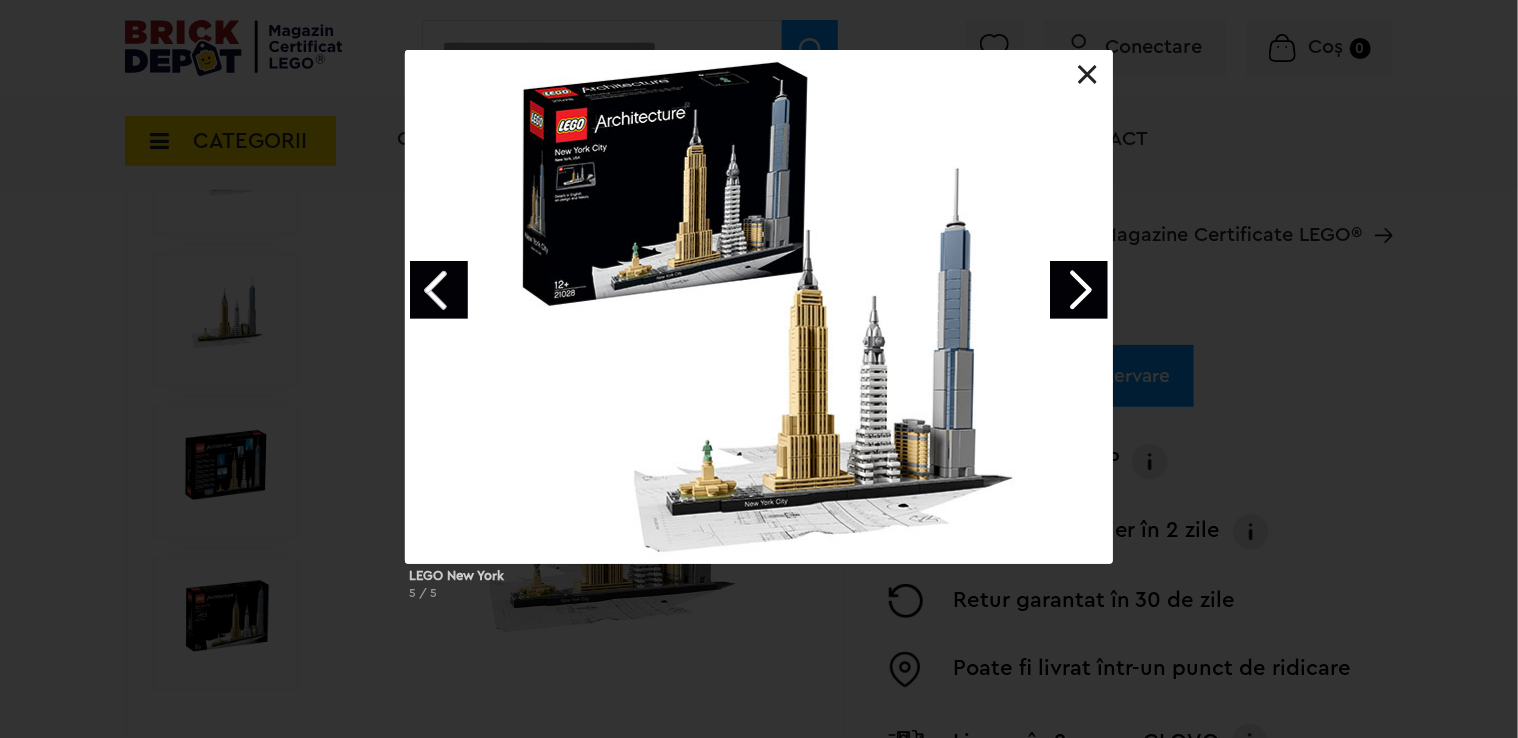 click at bounding box center [1088, 75] 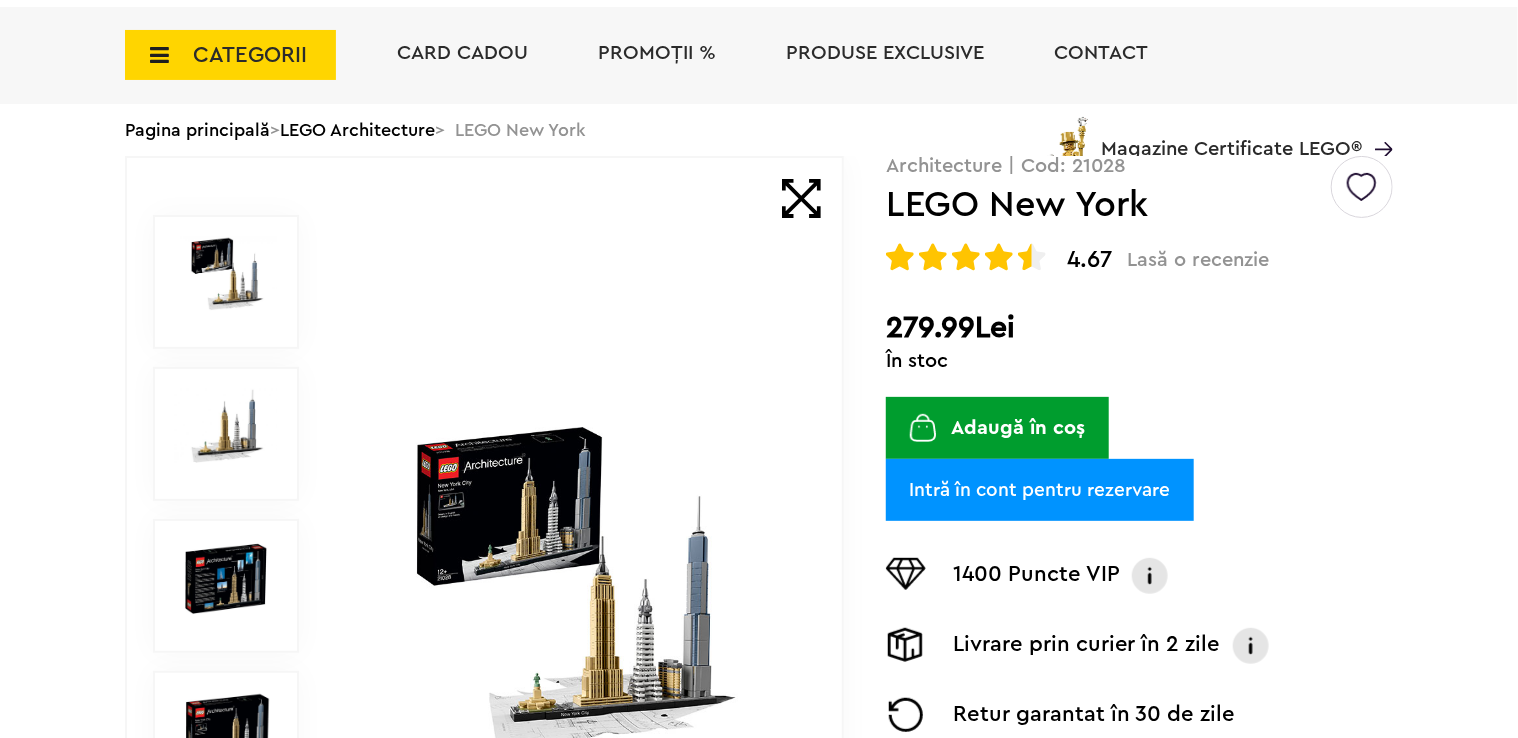 scroll, scrollTop: 0, scrollLeft: 0, axis: both 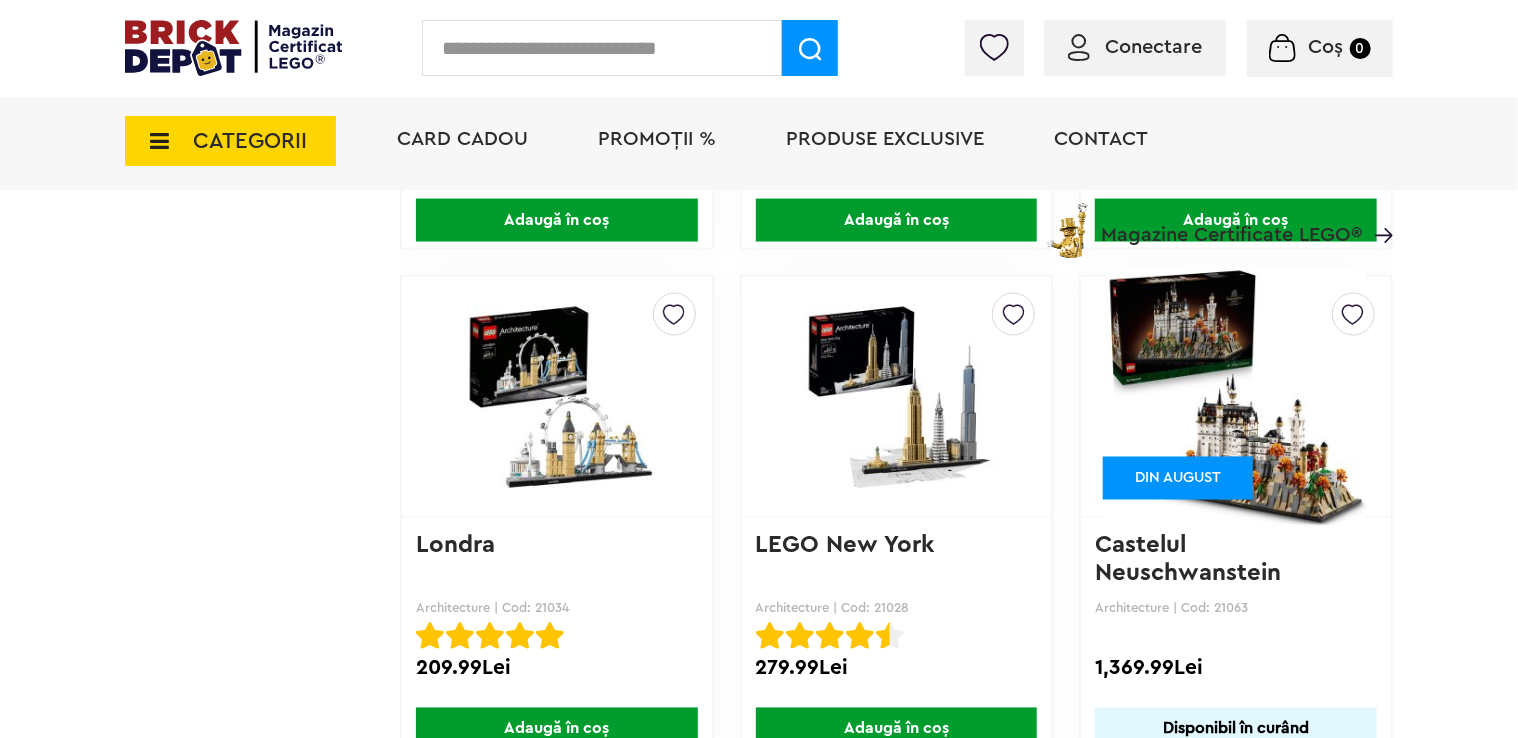 click at bounding box center [557, 397] 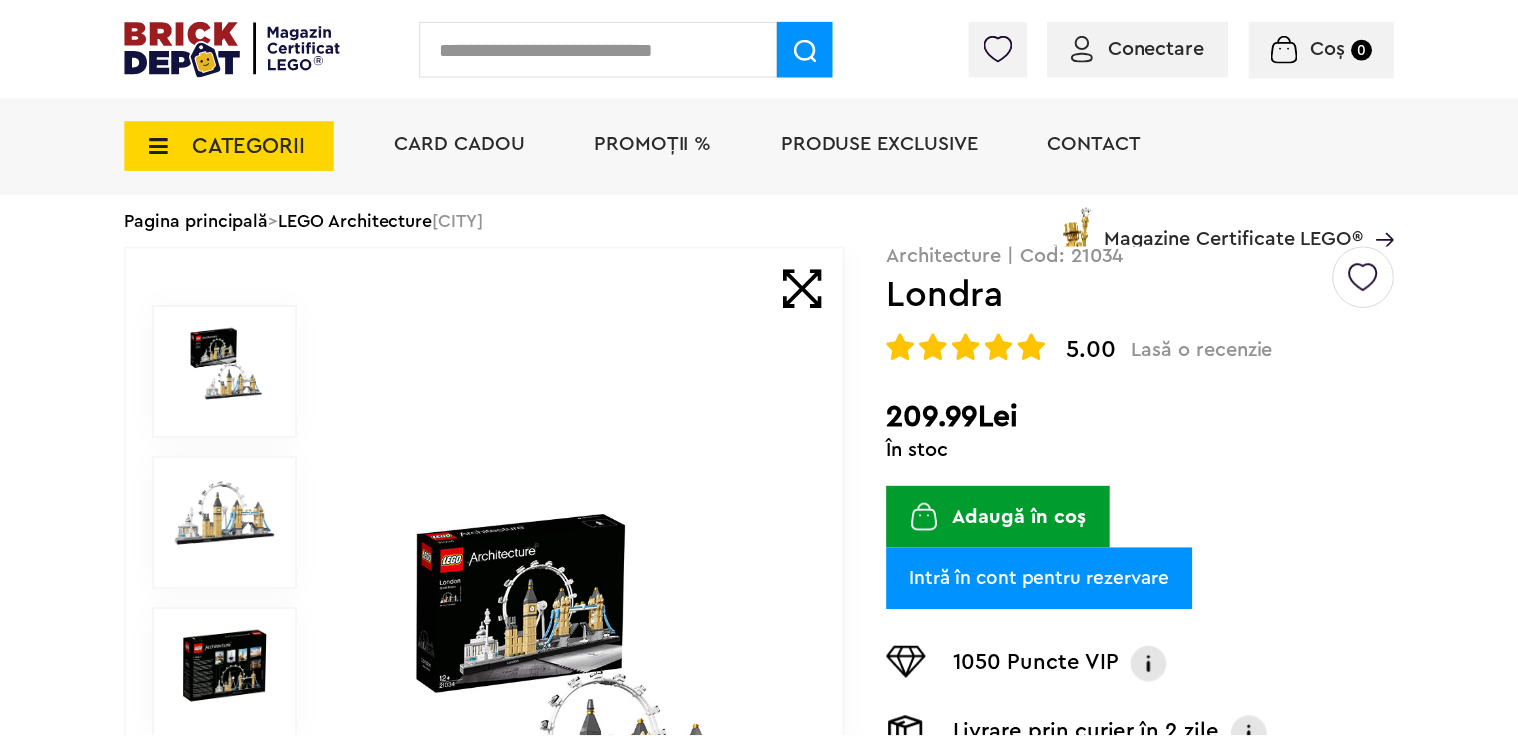 scroll, scrollTop: 0, scrollLeft: 0, axis: both 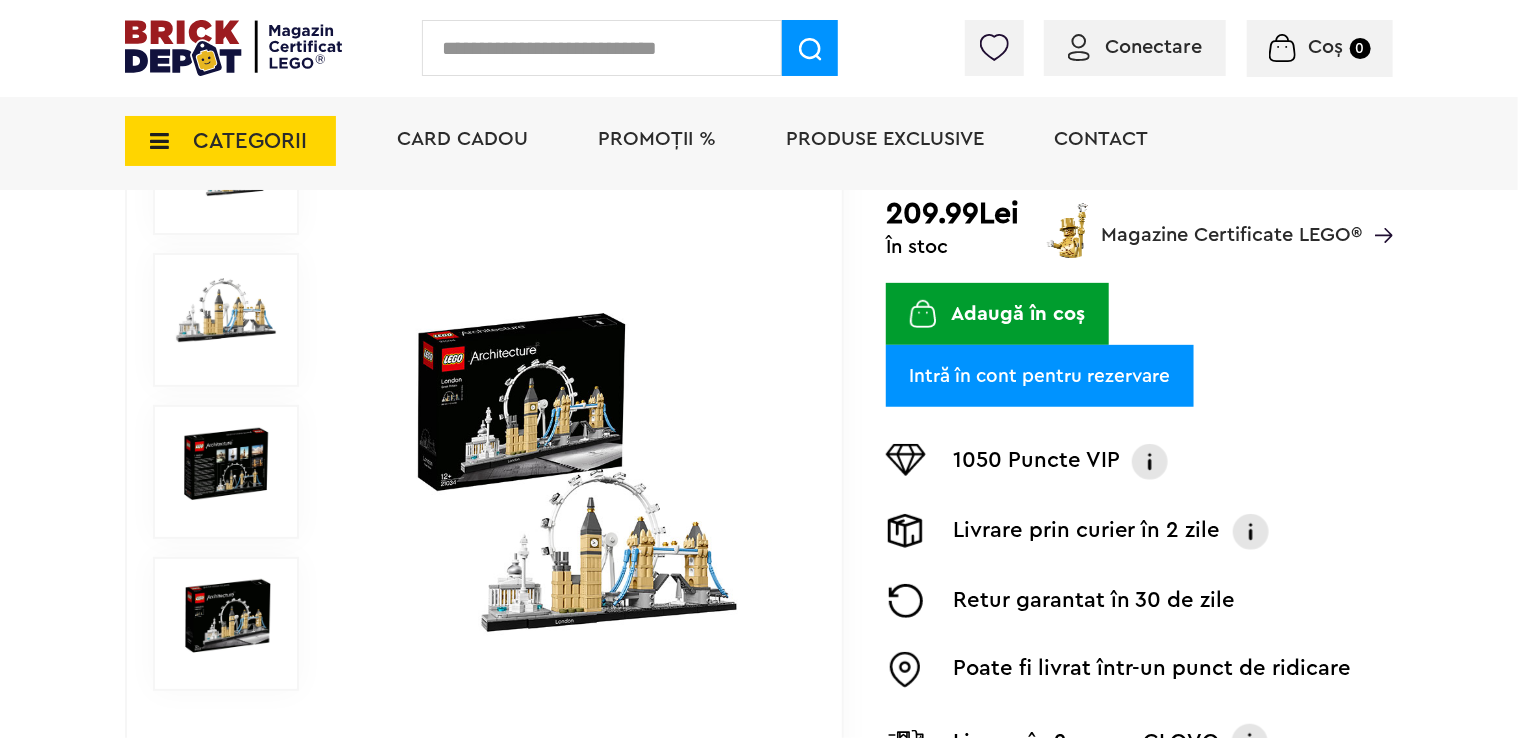 click at bounding box center (226, 312) 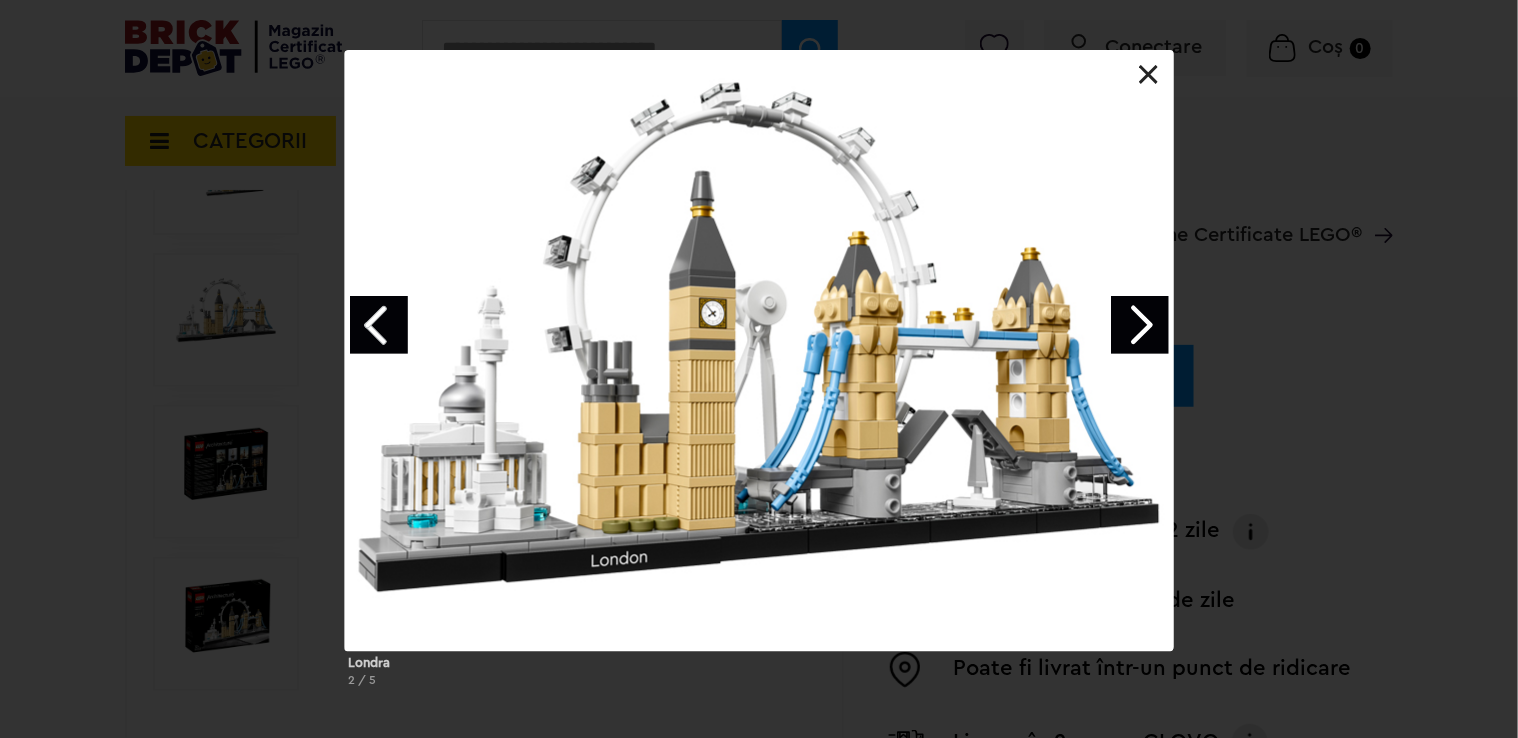 click at bounding box center (1140, 325) 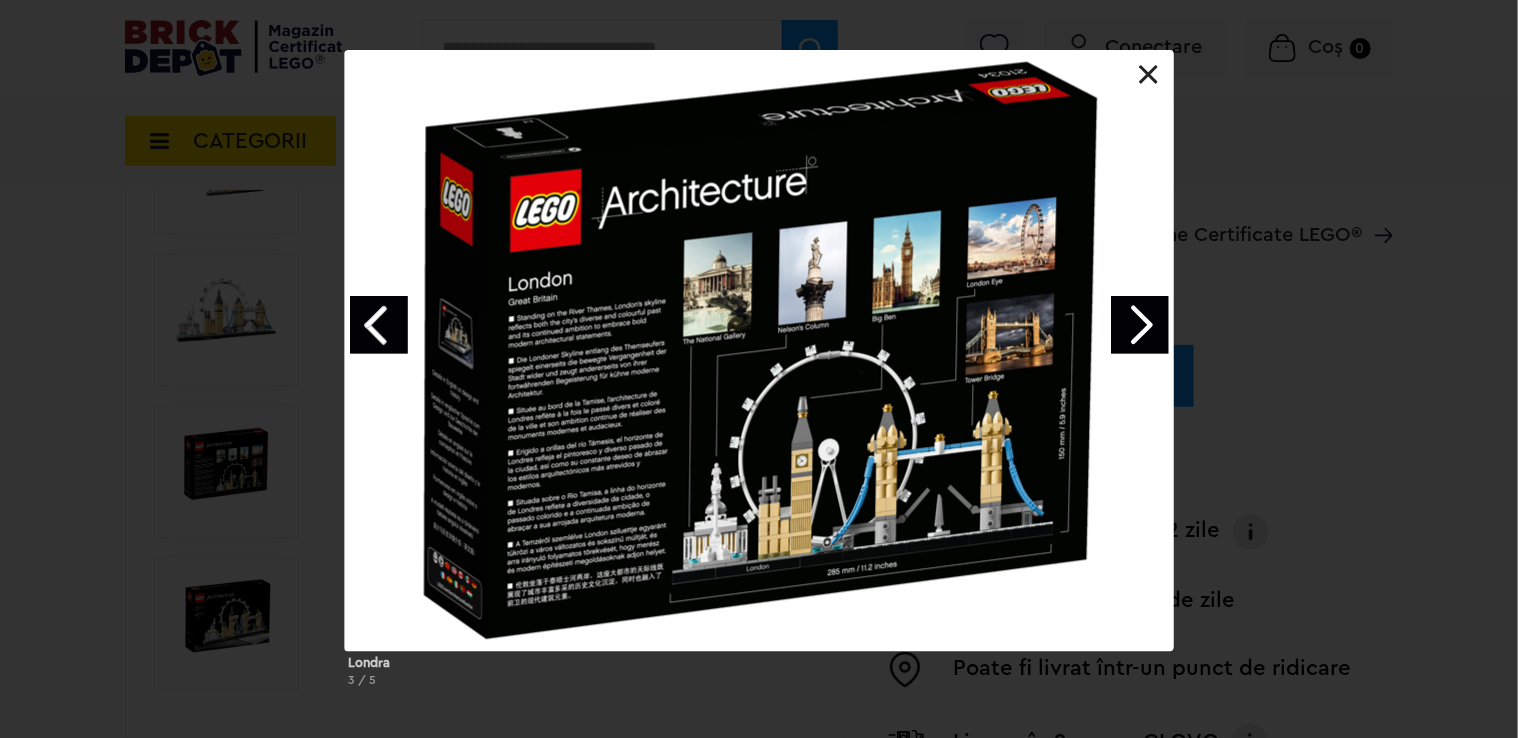 click at bounding box center [759, 50] 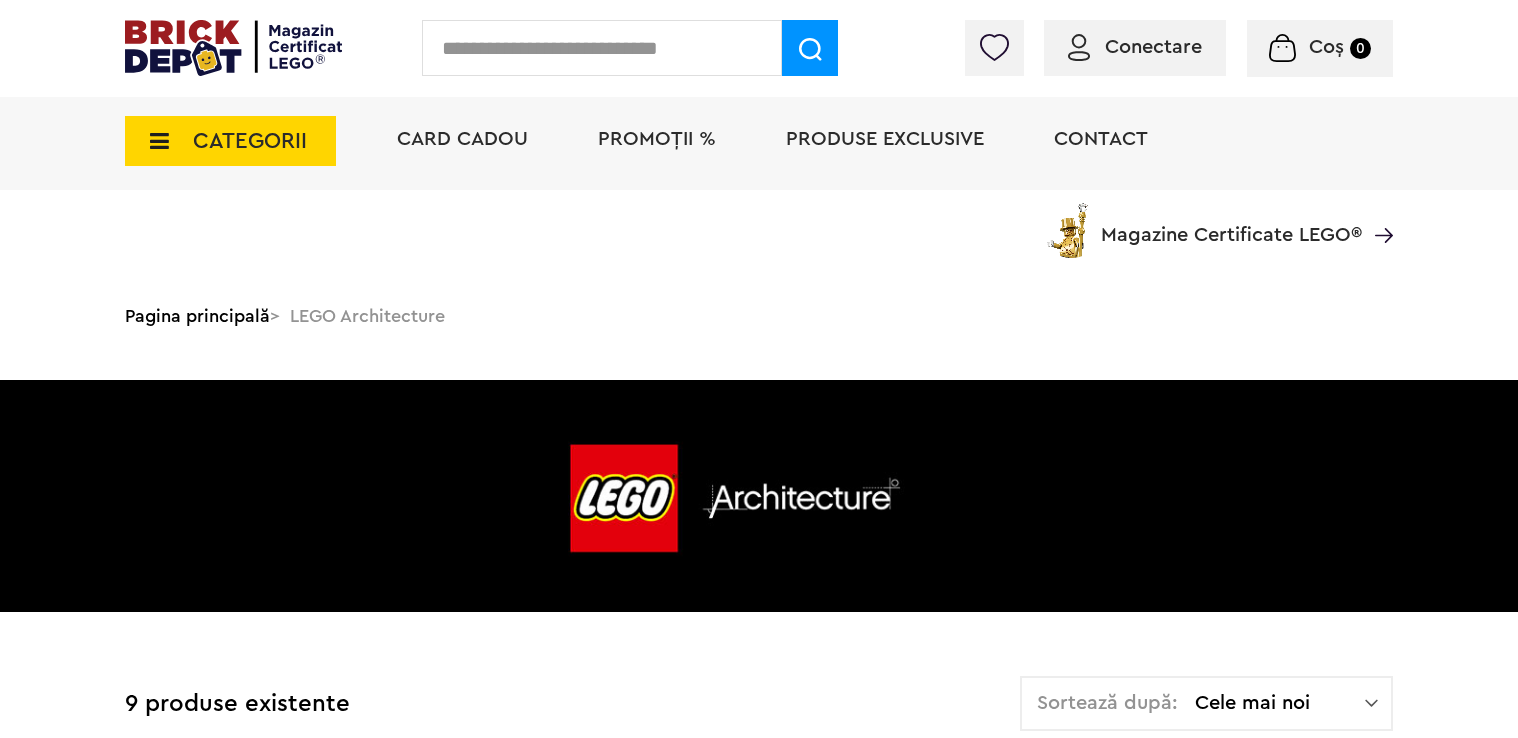 scroll, scrollTop: 1500, scrollLeft: 0, axis: vertical 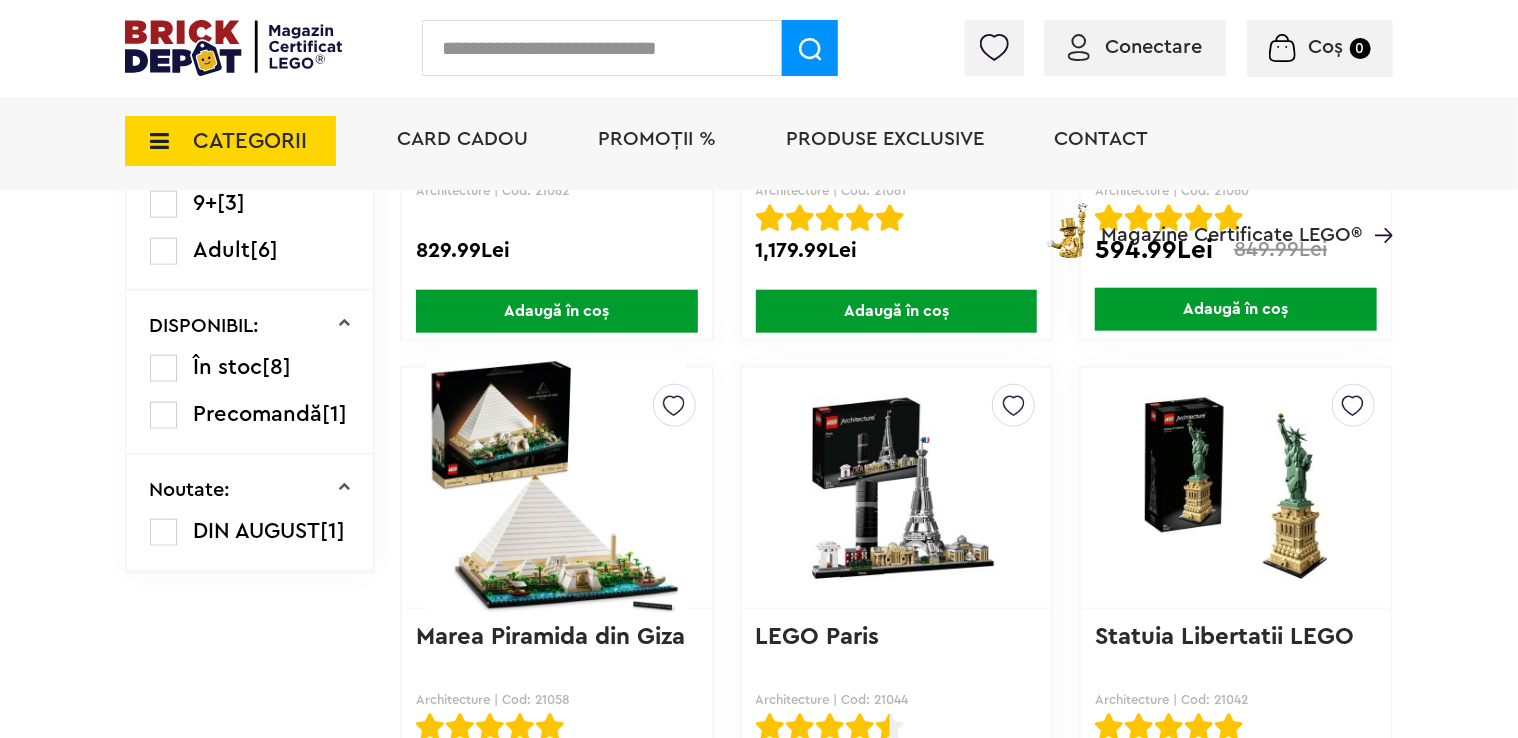 click at bounding box center (153, 141) 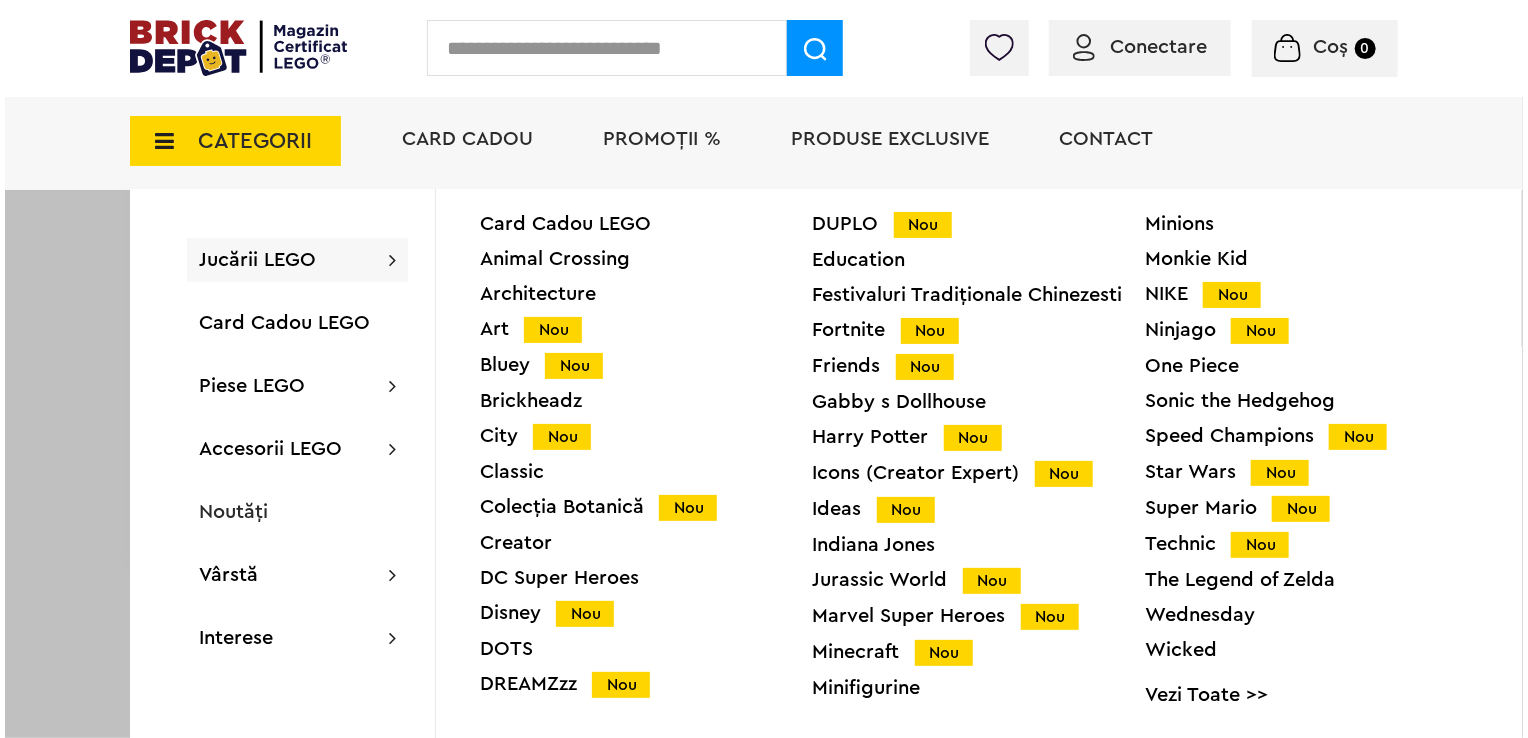 scroll, scrollTop: 900, scrollLeft: 0, axis: vertical 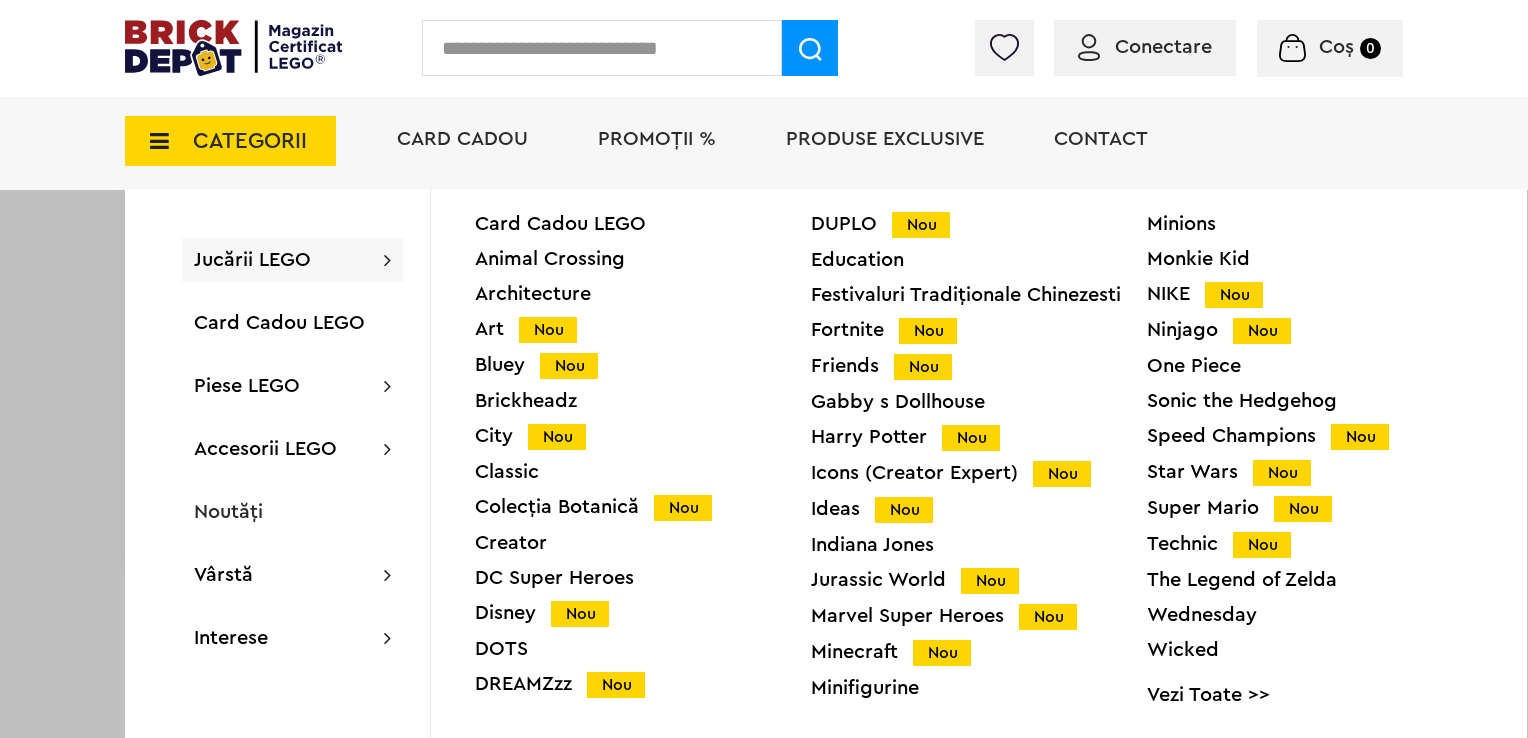 click on "Architecture" at bounding box center [643, 294] 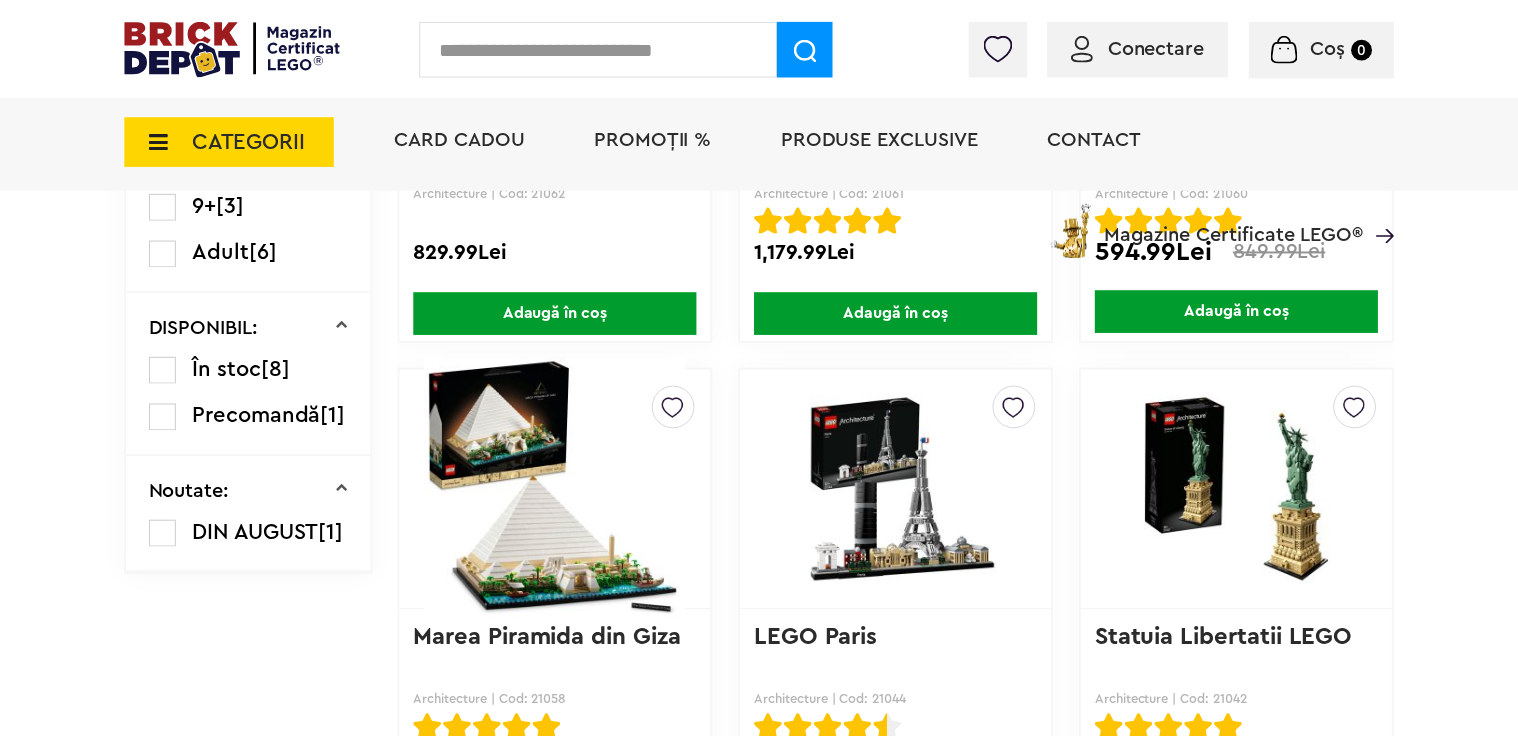 scroll, scrollTop: 900, scrollLeft: 0, axis: vertical 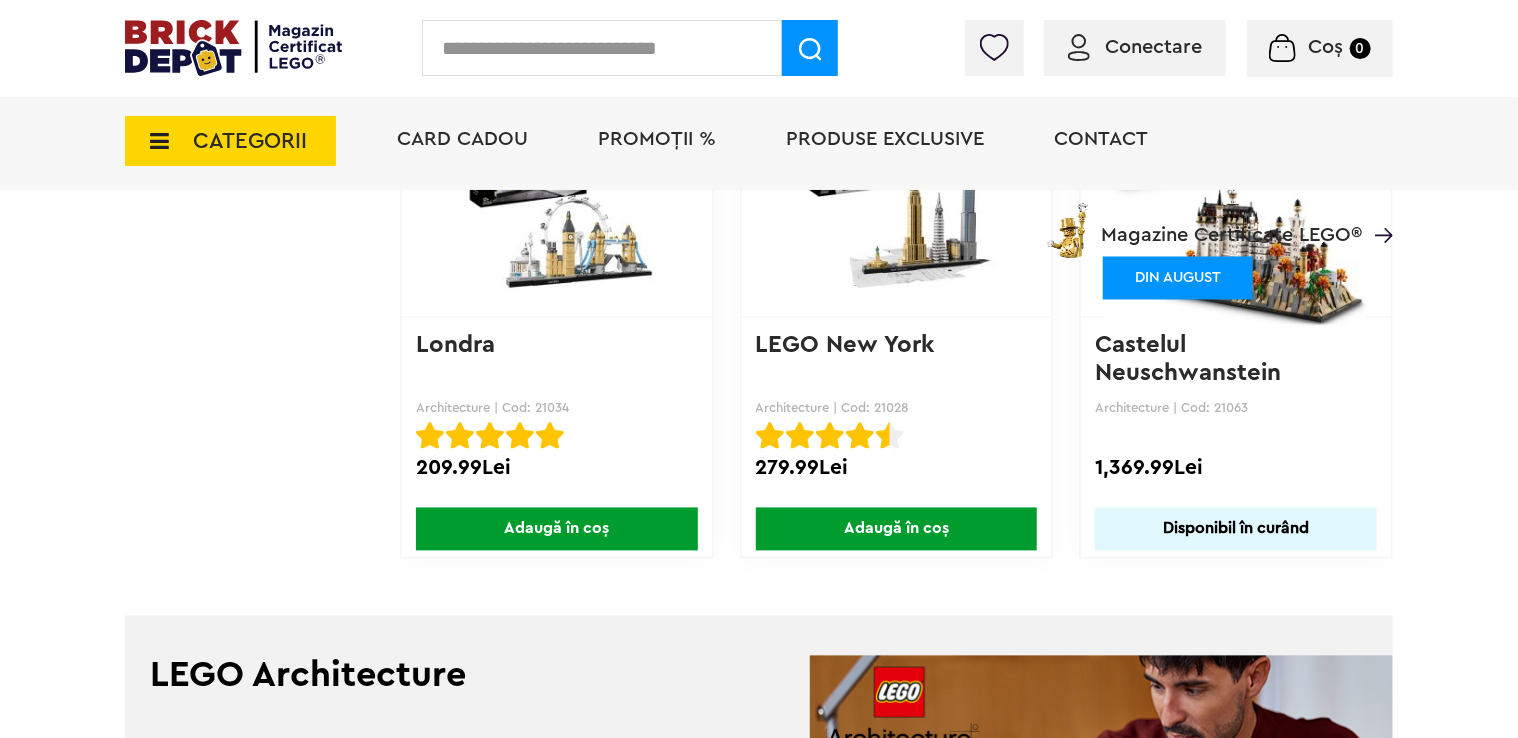 click on "Creează o listă nouă" at bounding box center [897, 197] 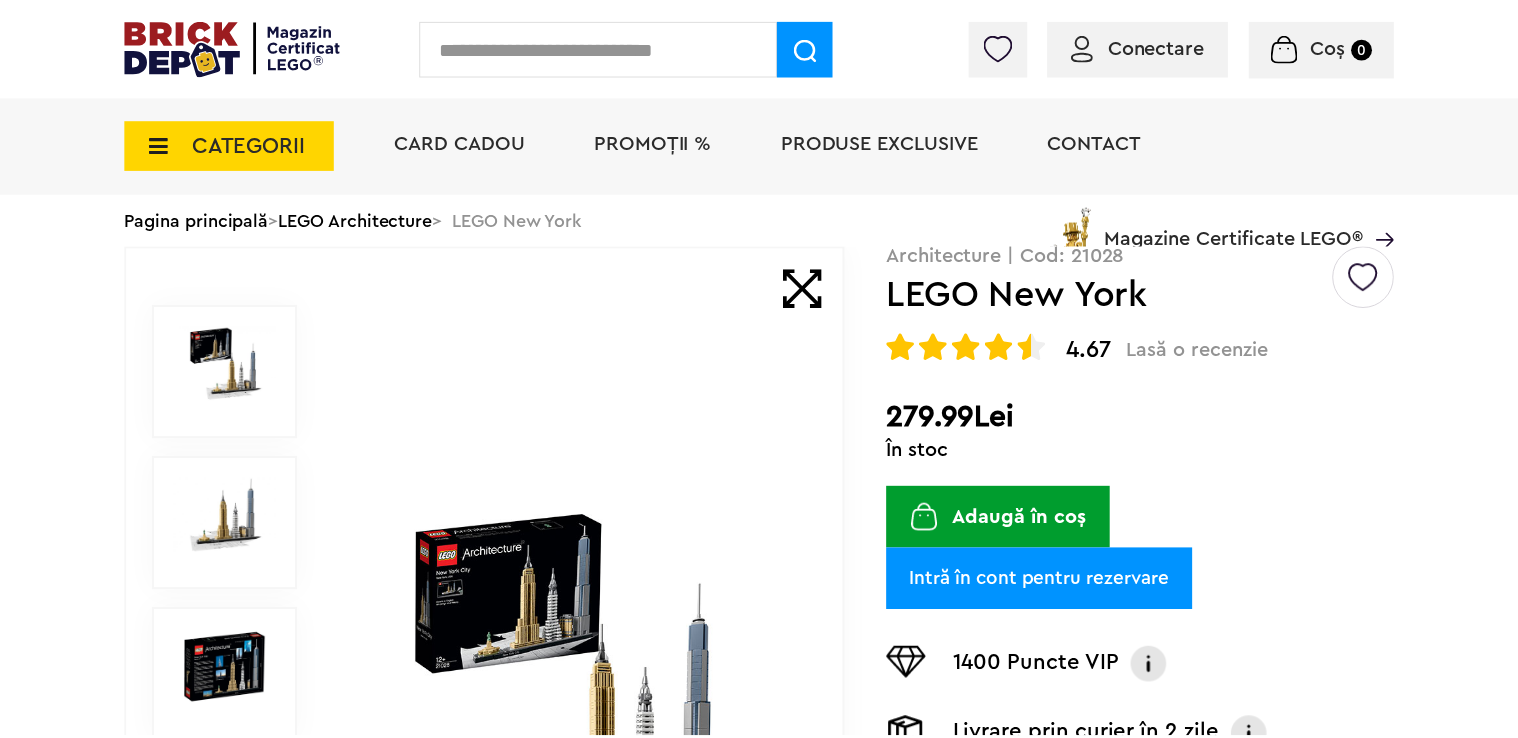 scroll, scrollTop: 0, scrollLeft: 0, axis: both 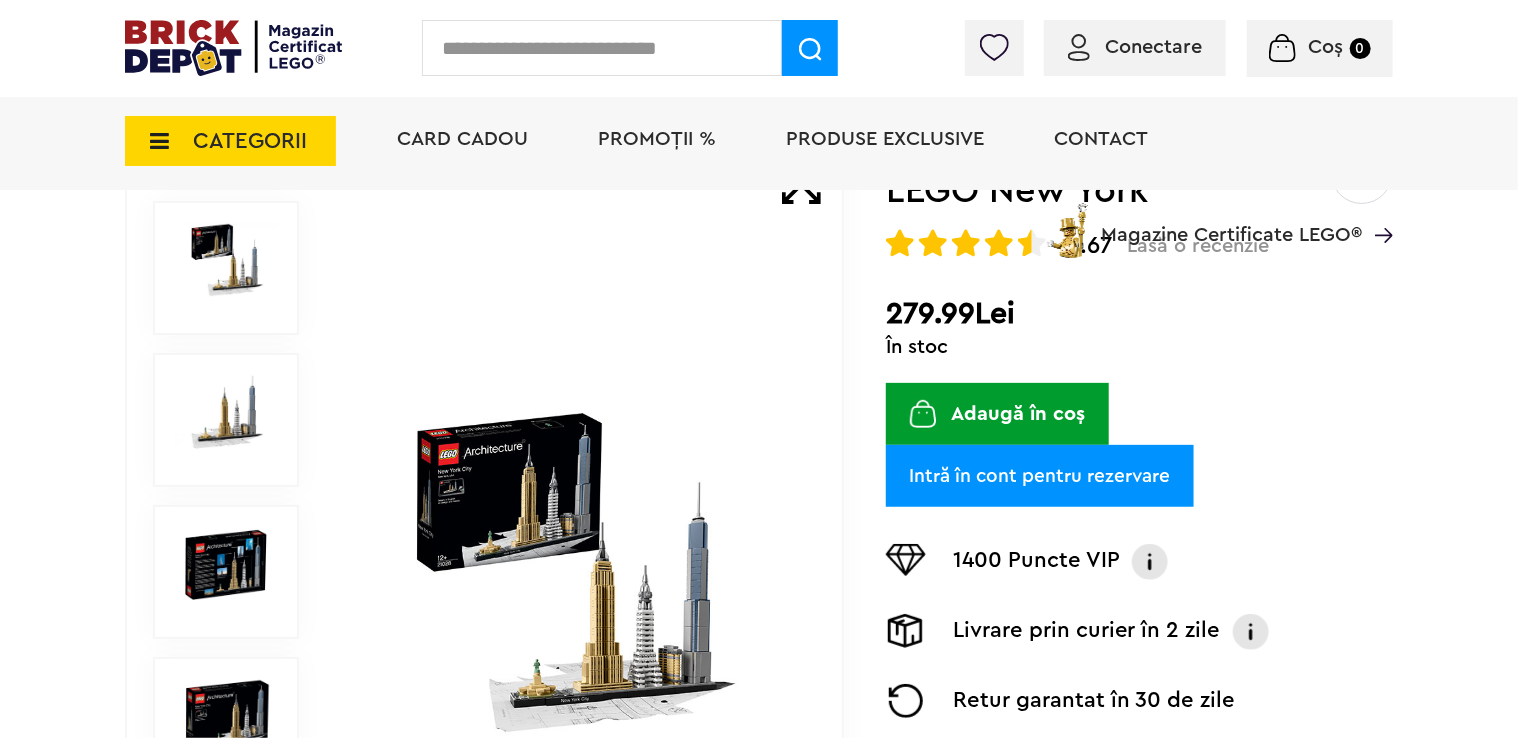 click at bounding box center (226, 412) 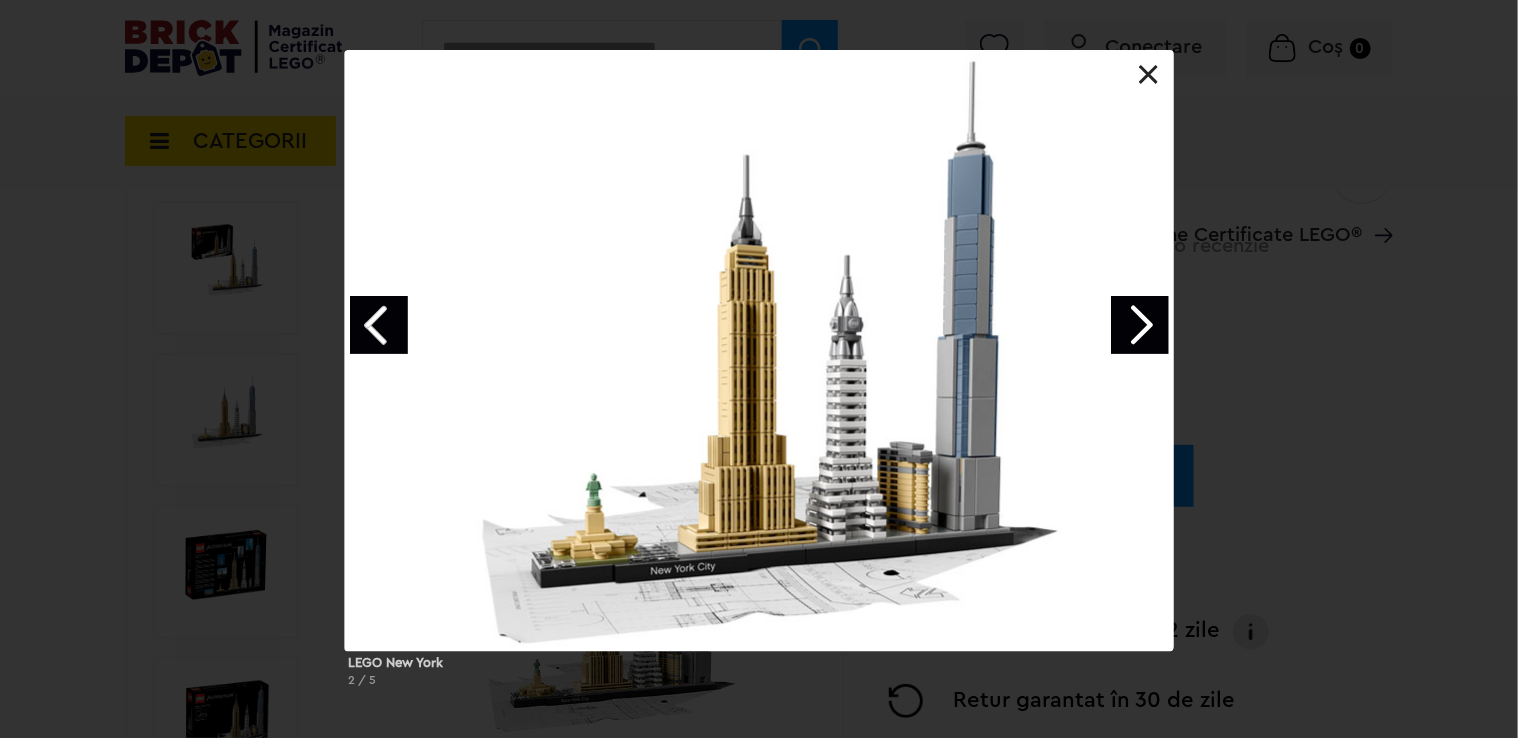 click at bounding box center (1149, 75) 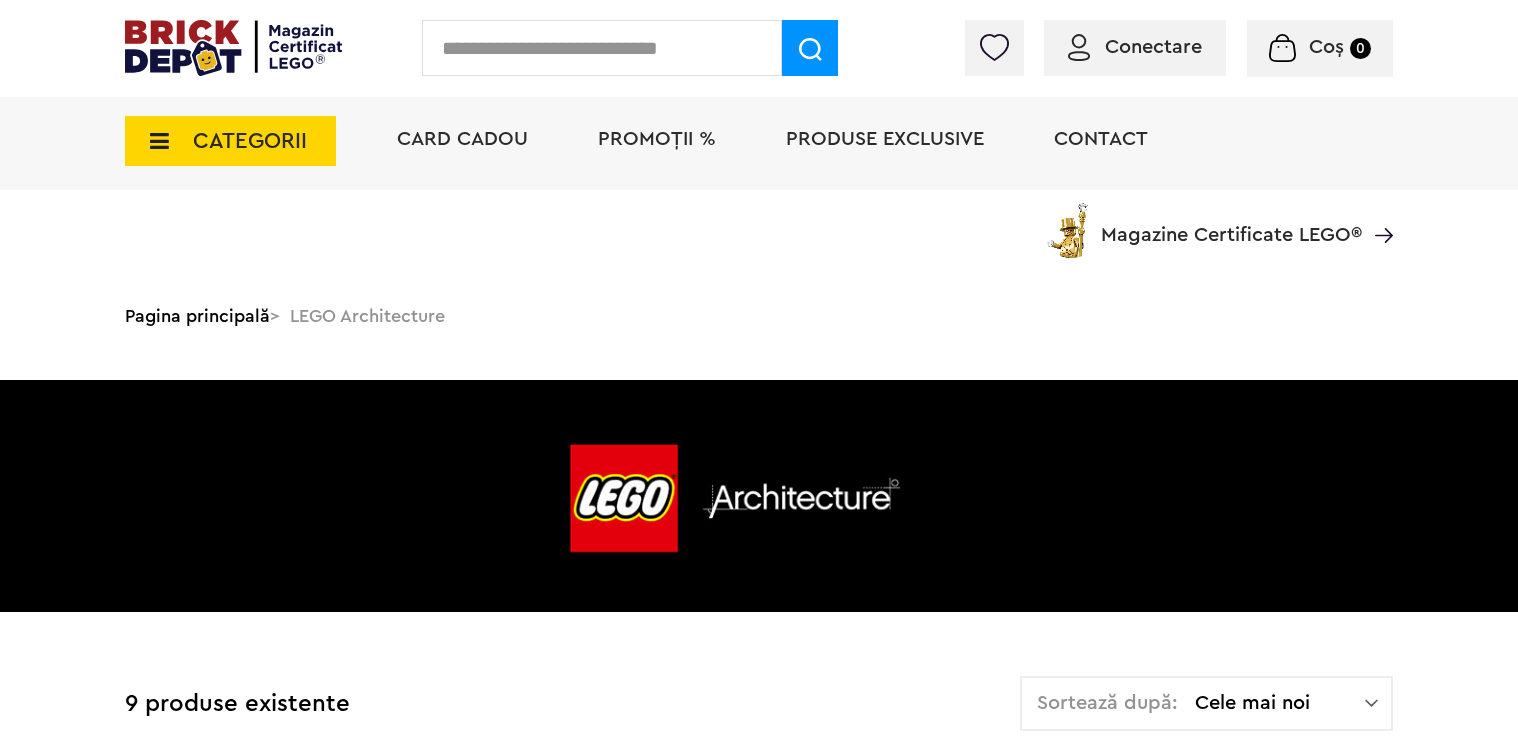 scroll, scrollTop: 1700, scrollLeft: 0, axis: vertical 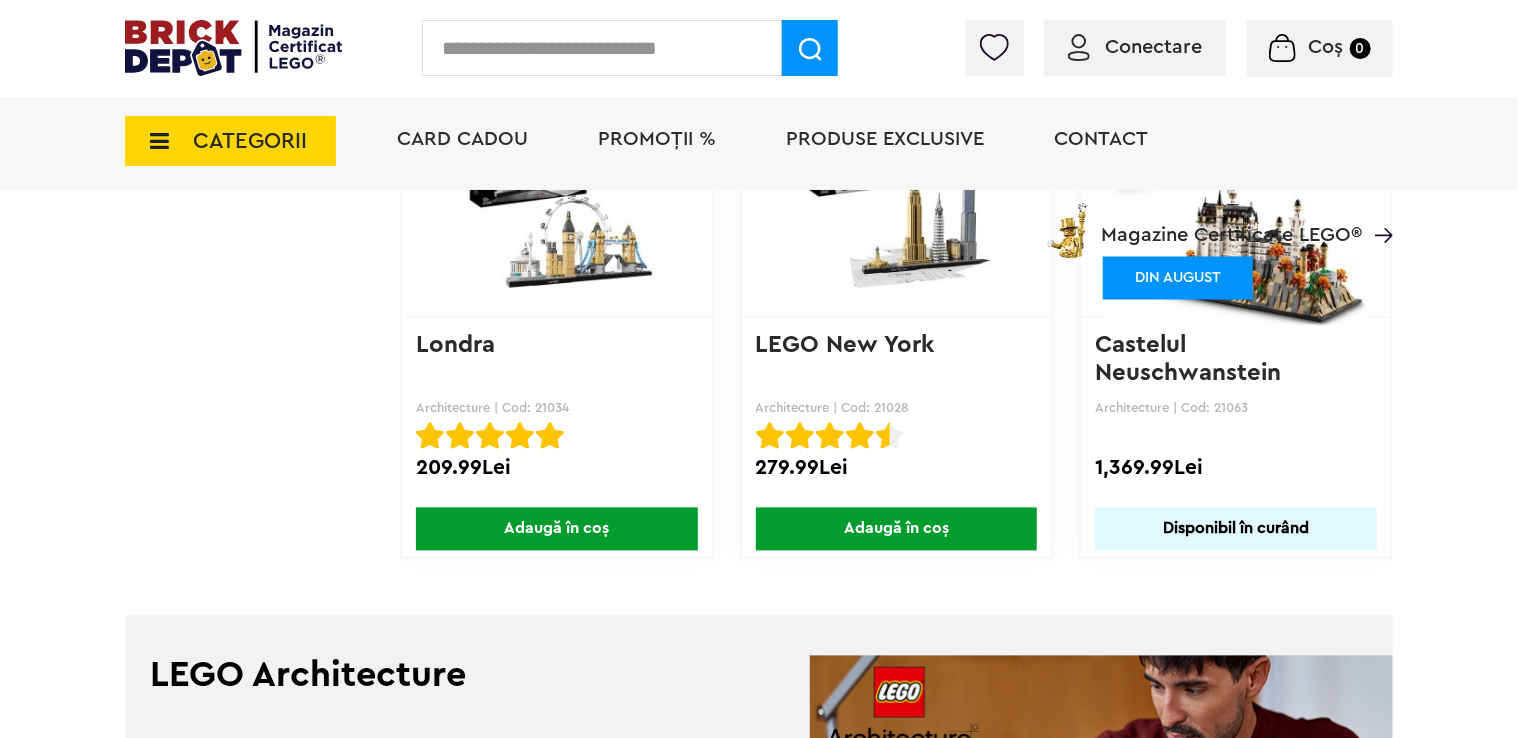 click on "Castelul Neuschwanstein" at bounding box center (1188, 360) 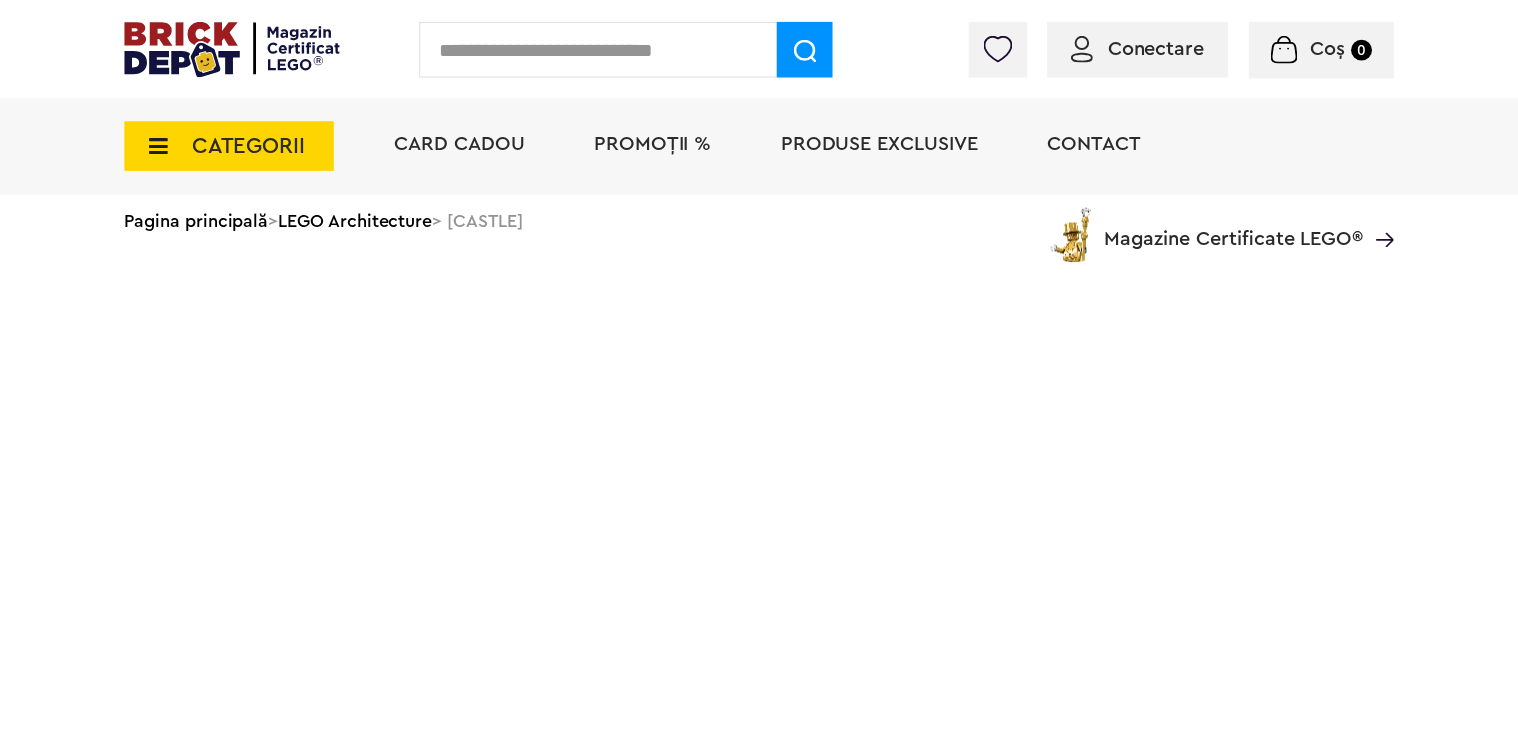 scroll, scrollTop: 0, scrollLeft: 0, axis: both 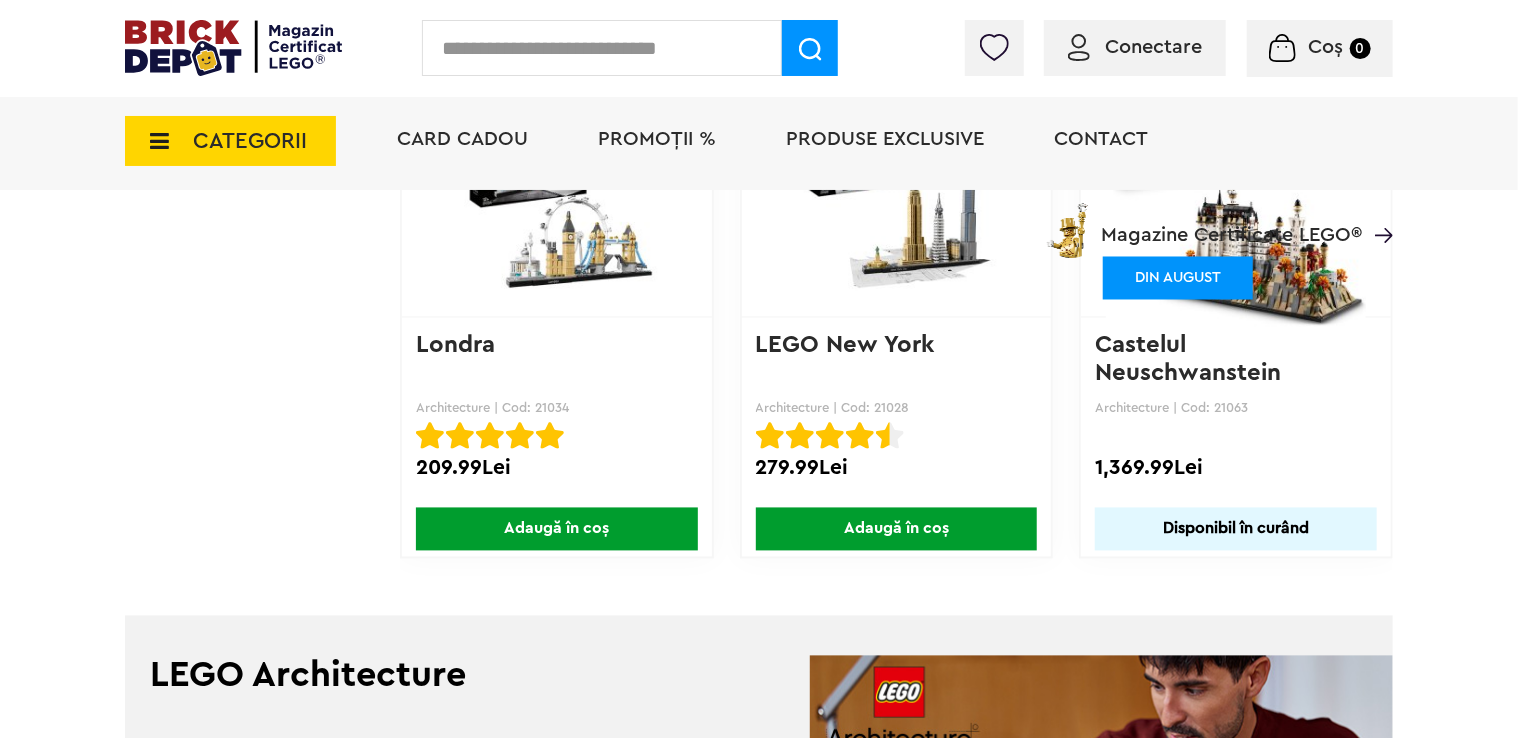 click at bounding box center [897, 197] 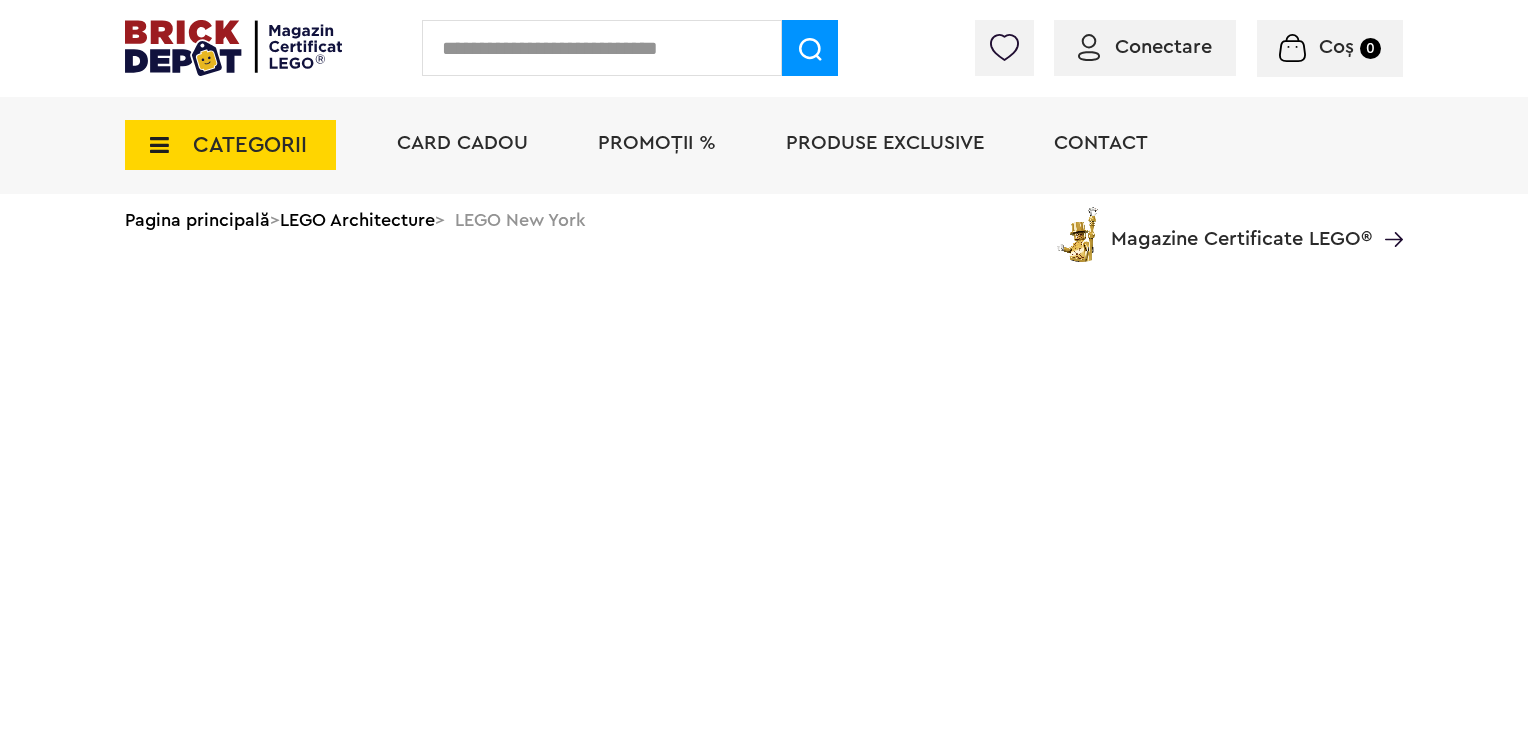 scroll, scrollTop: 0, scrollLeft: 0, axis: both 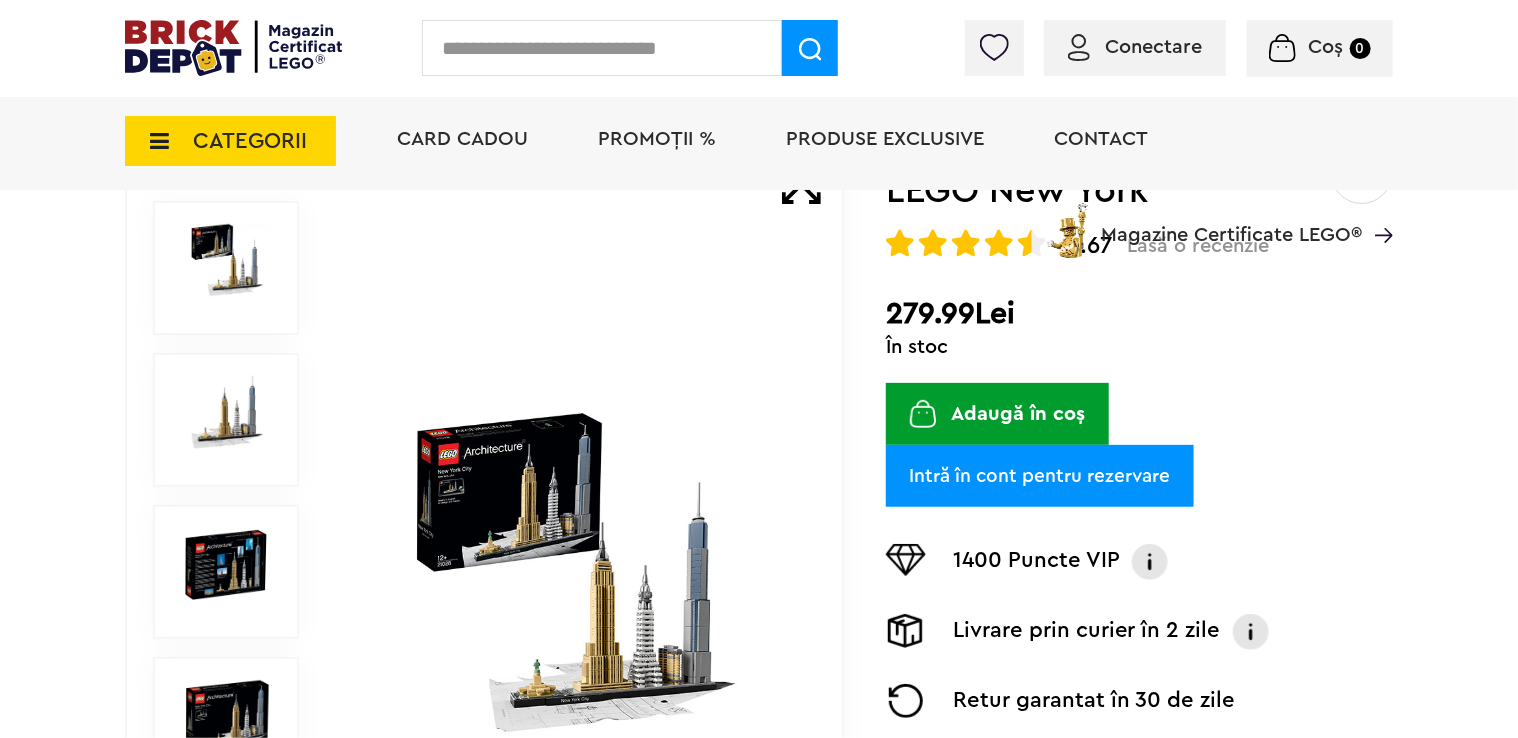 click at bounding box center (226, 412) 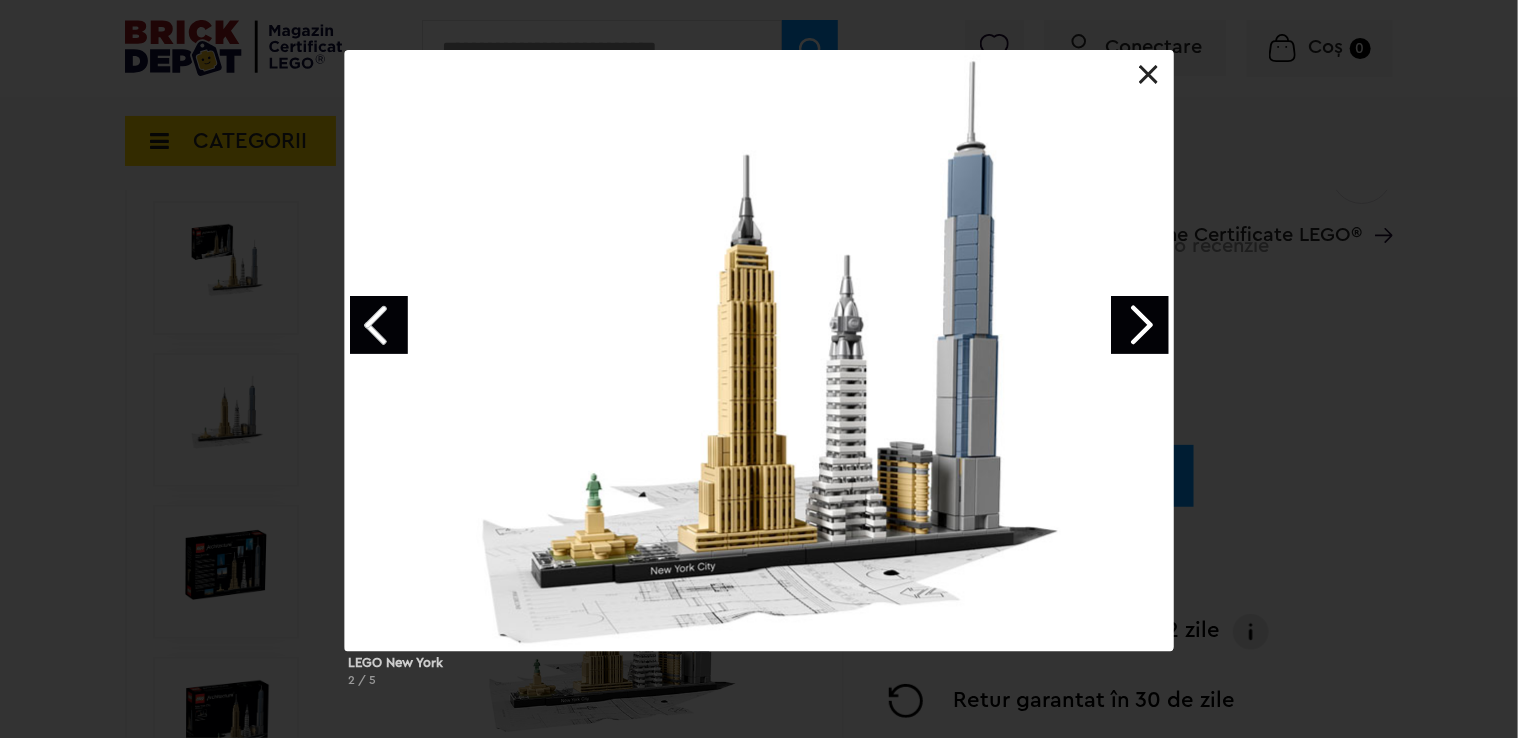 click at bounding box center (1140, 325) 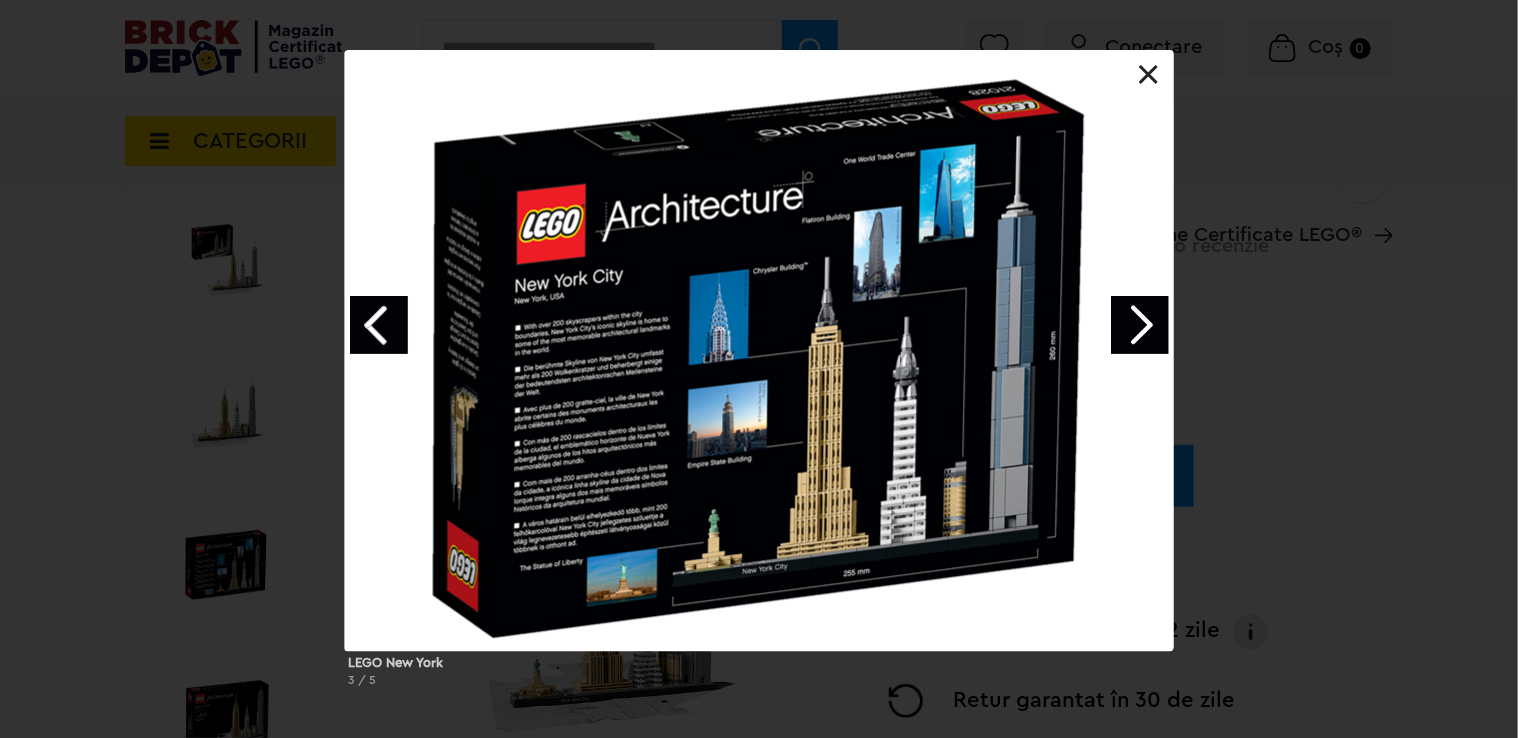 click at bounding box center [1140, 325] 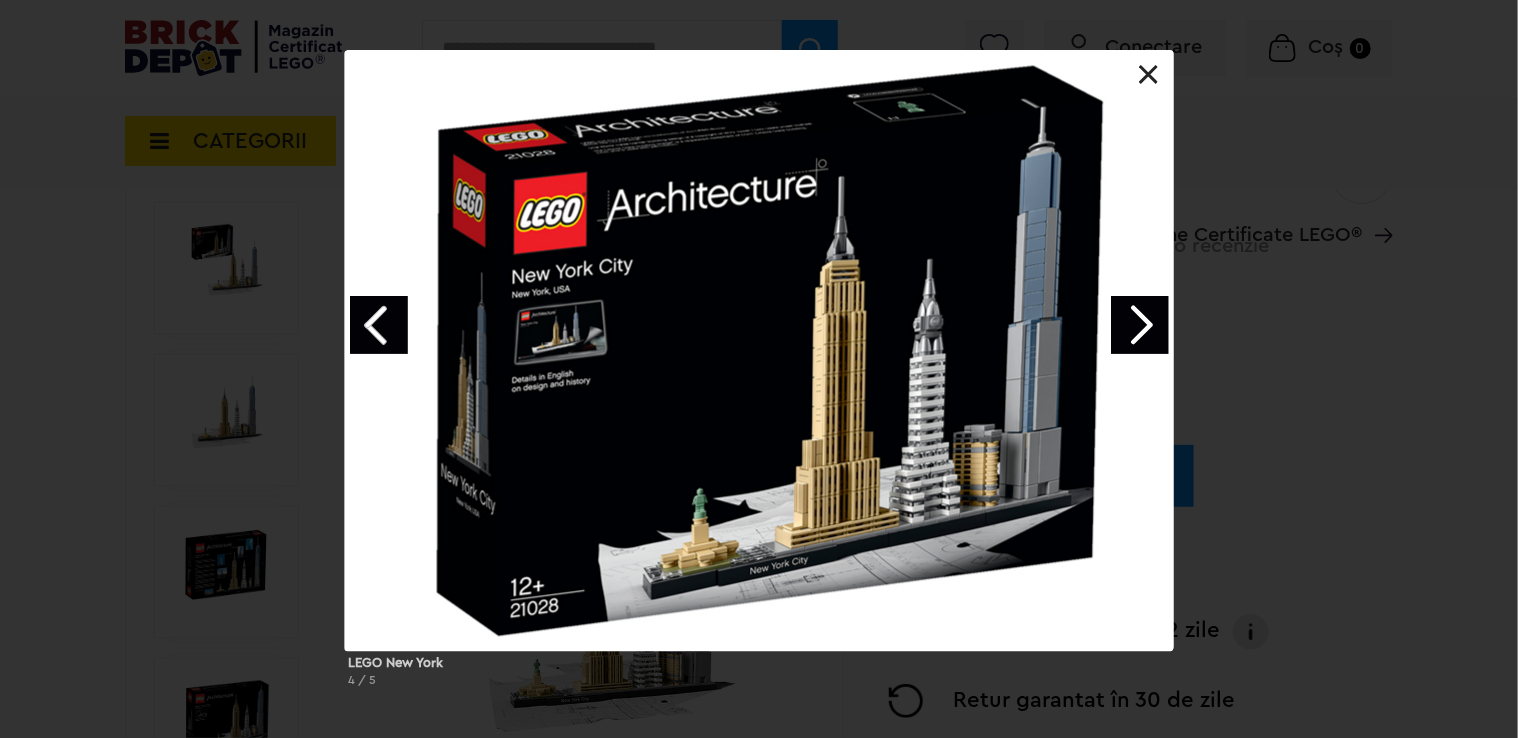 click at bounding box center (1149, 75) 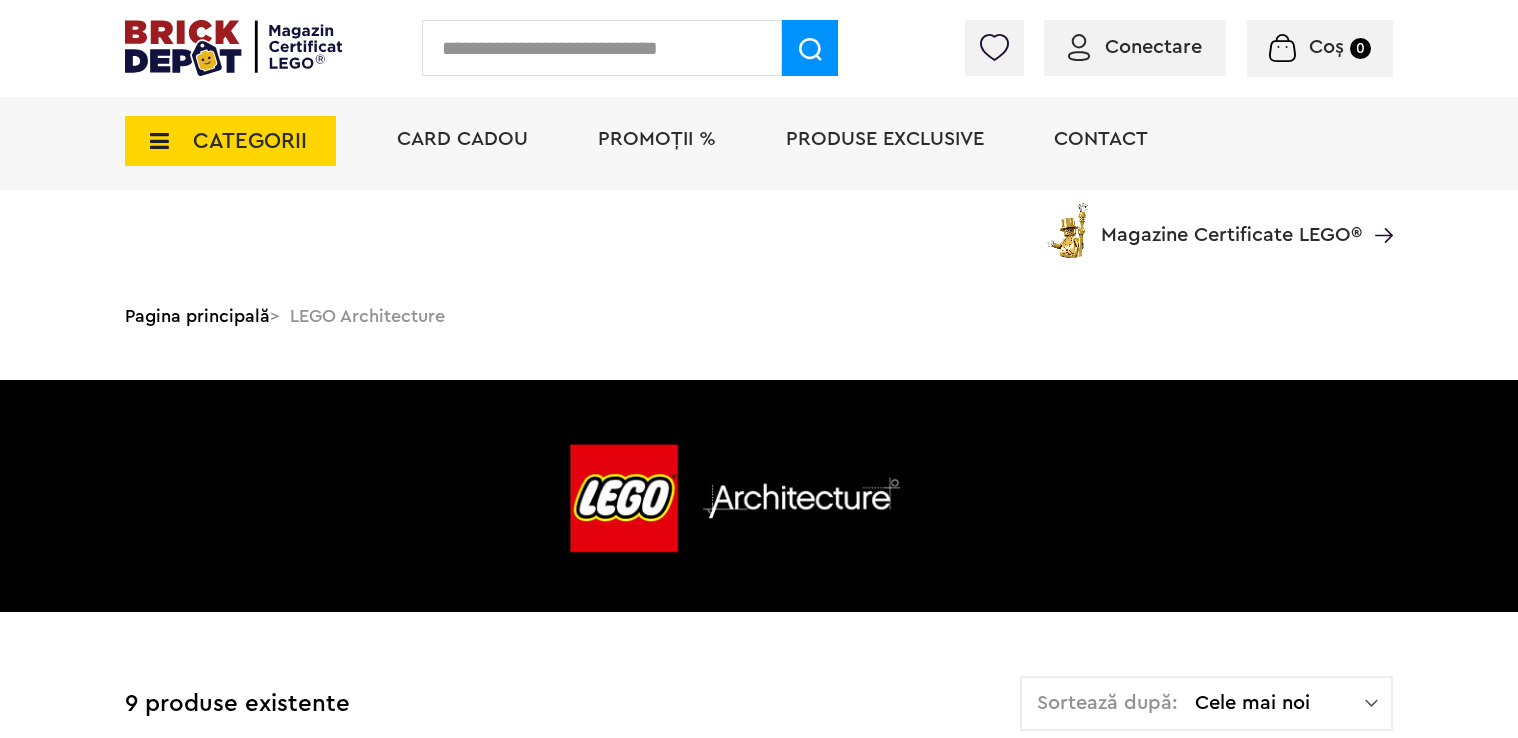 scroll, scrollTop: 1700, scrollLeft: 0, axis: vertical 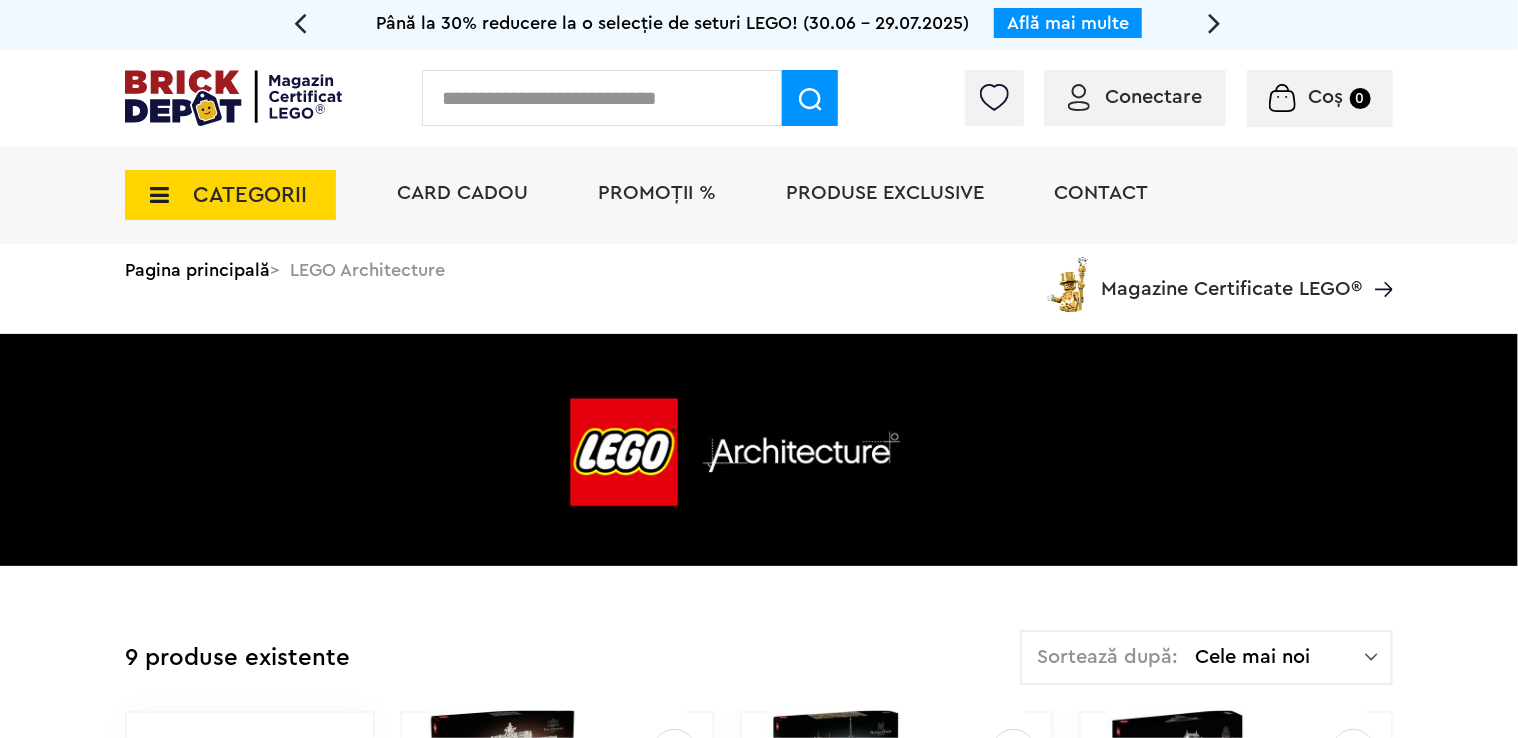 click at bounding box center (153, 195) 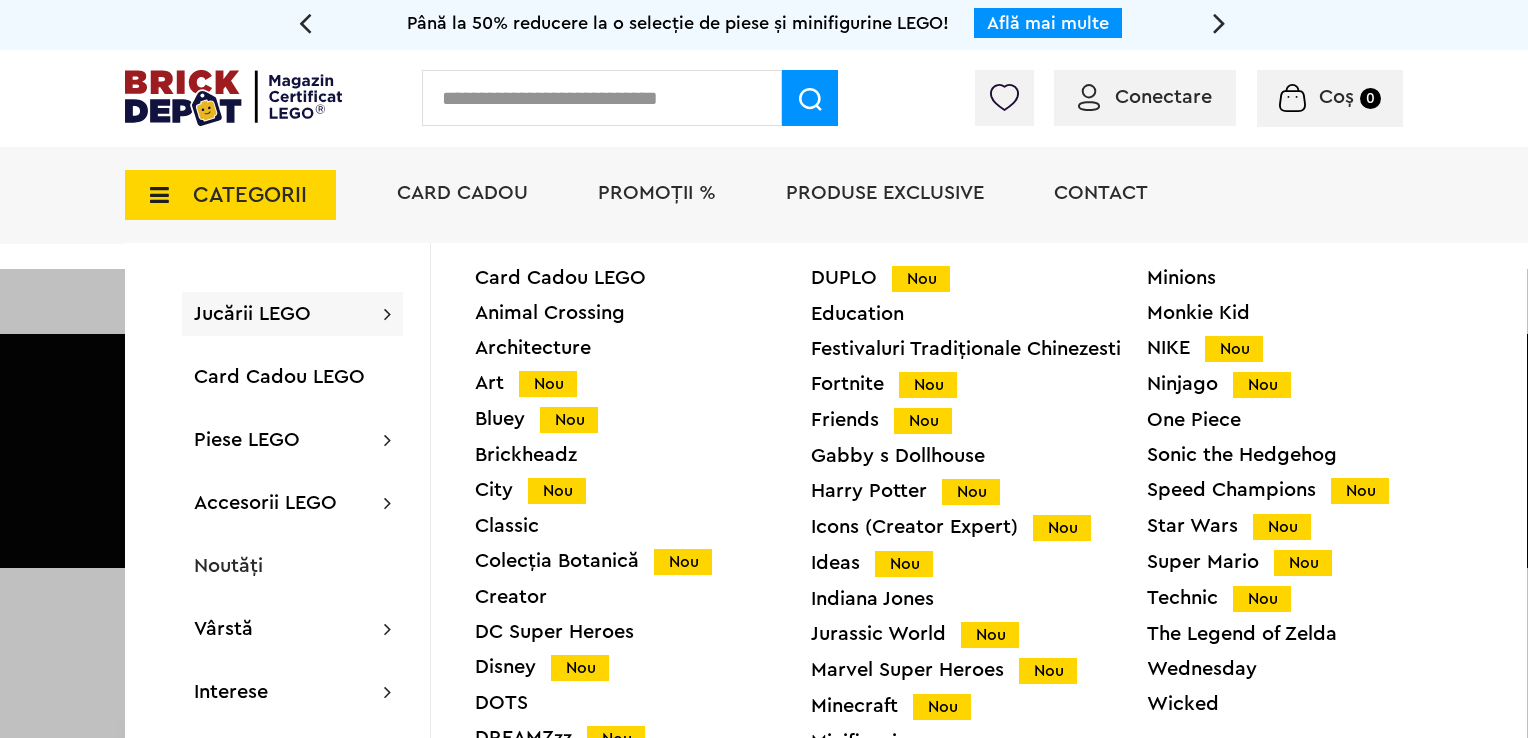 click on "Colecția Botanică Nou" at bounding box center [643, 561] 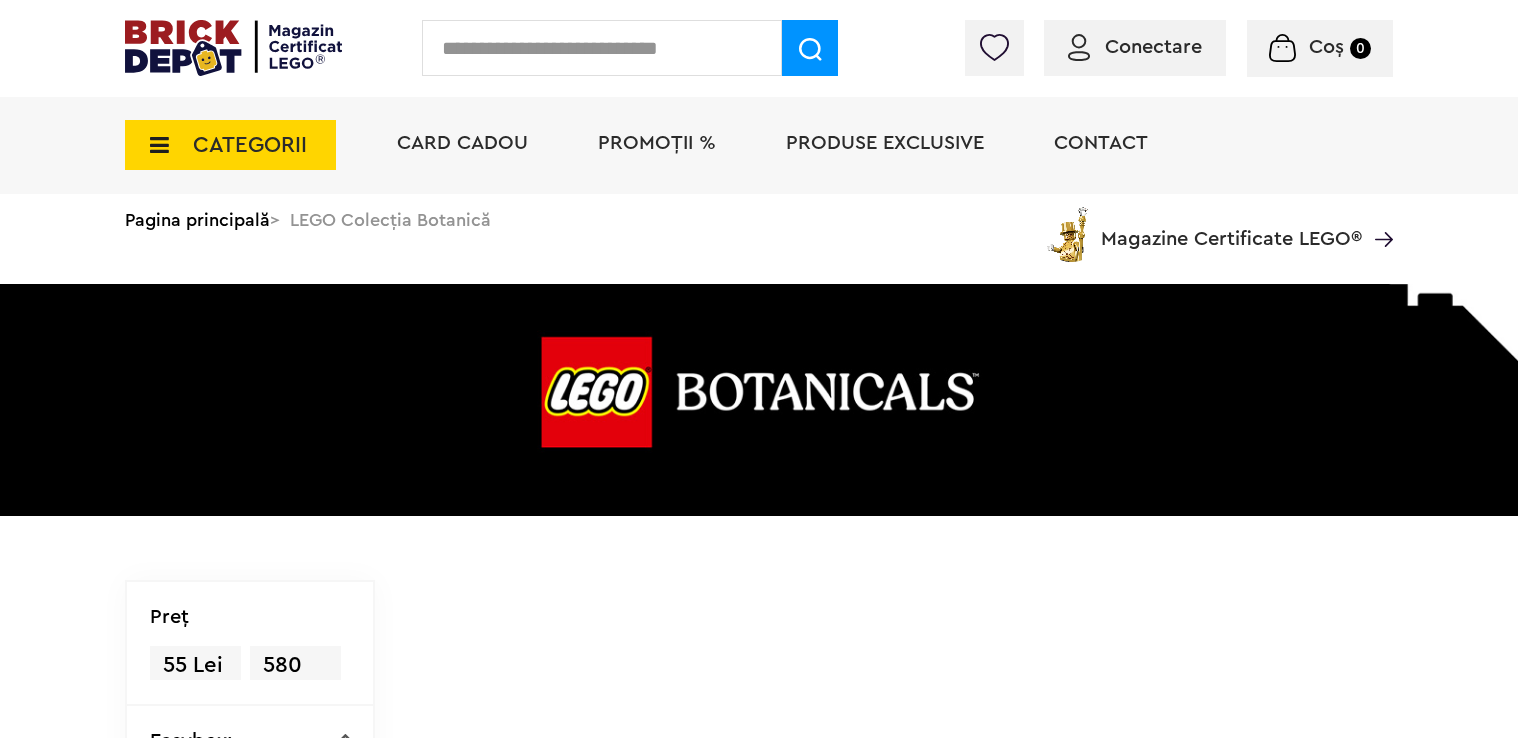 scroll, scrollTop: 0, scrollLeft: 0, axis: both 